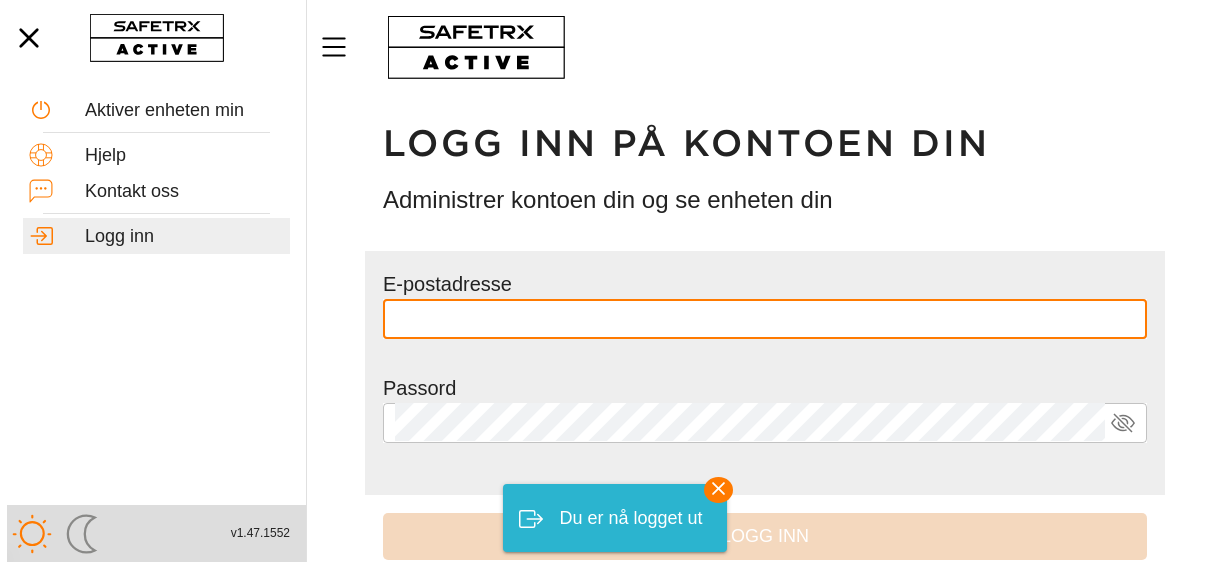 scroll, scrollTop: 0, scrollLeft: 0, axis: both 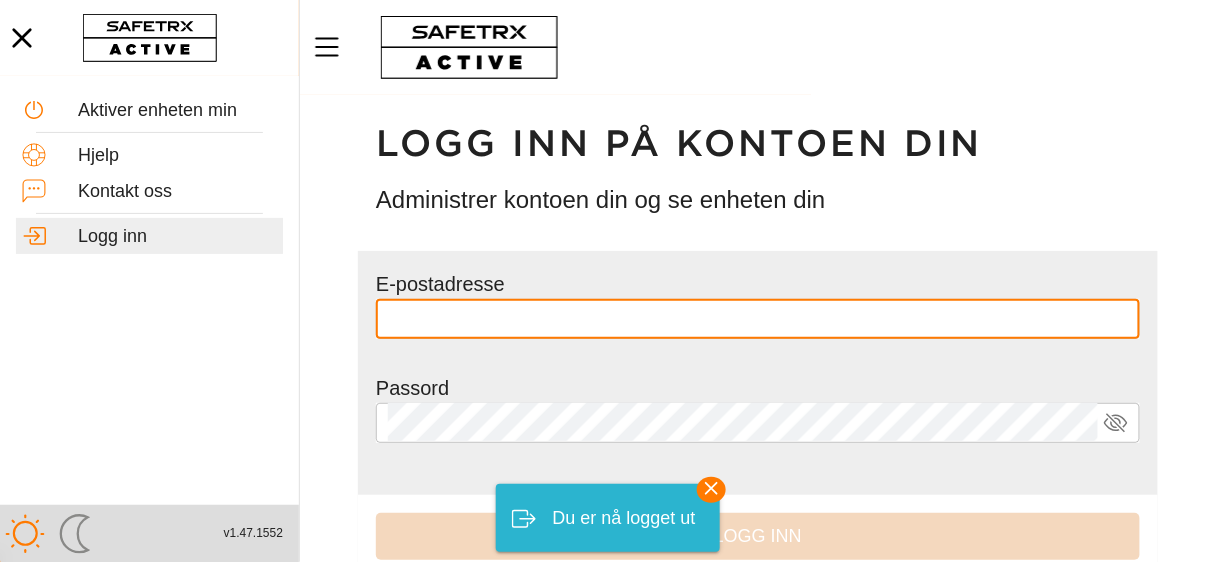type on "**********" 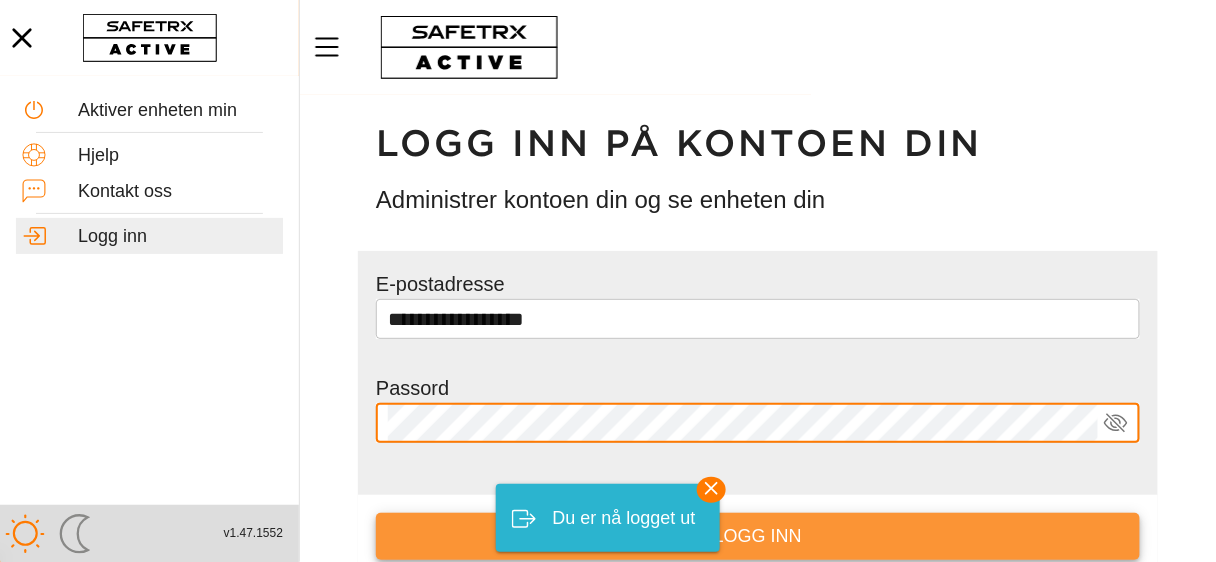 click on "Logg inn" at bounding box center [758, 536] 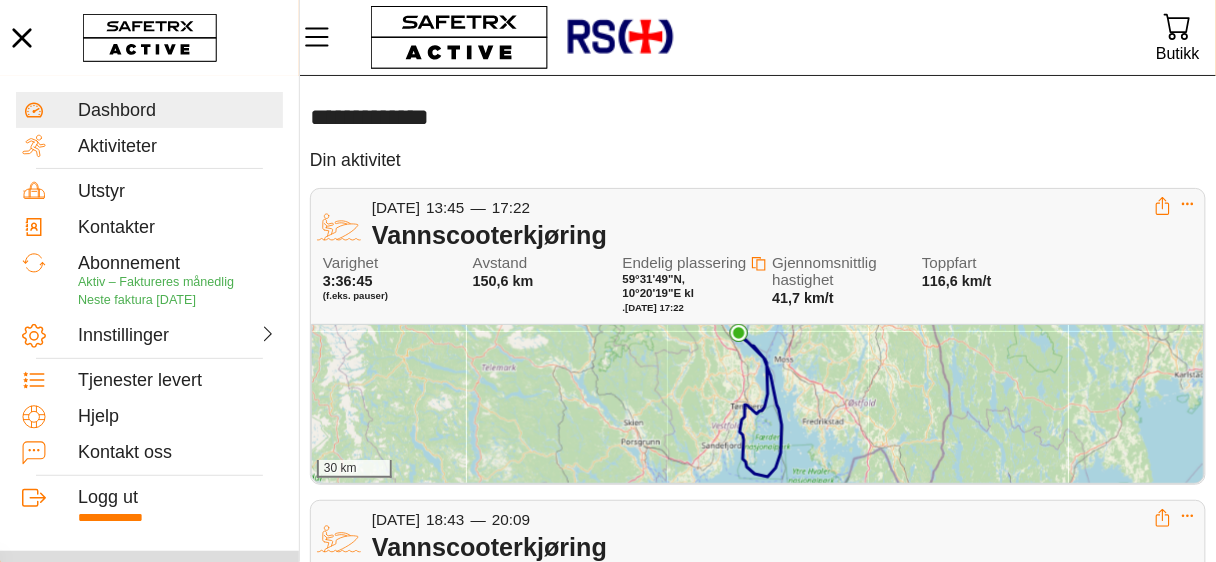 click on "30 km" at bounding box center (758, 404) 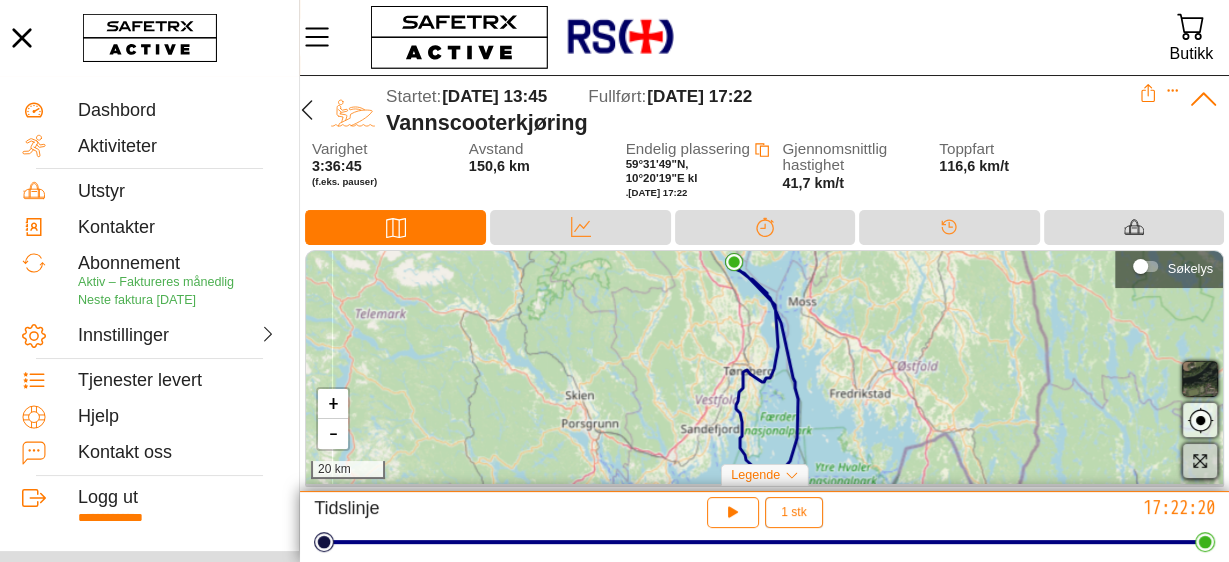 click 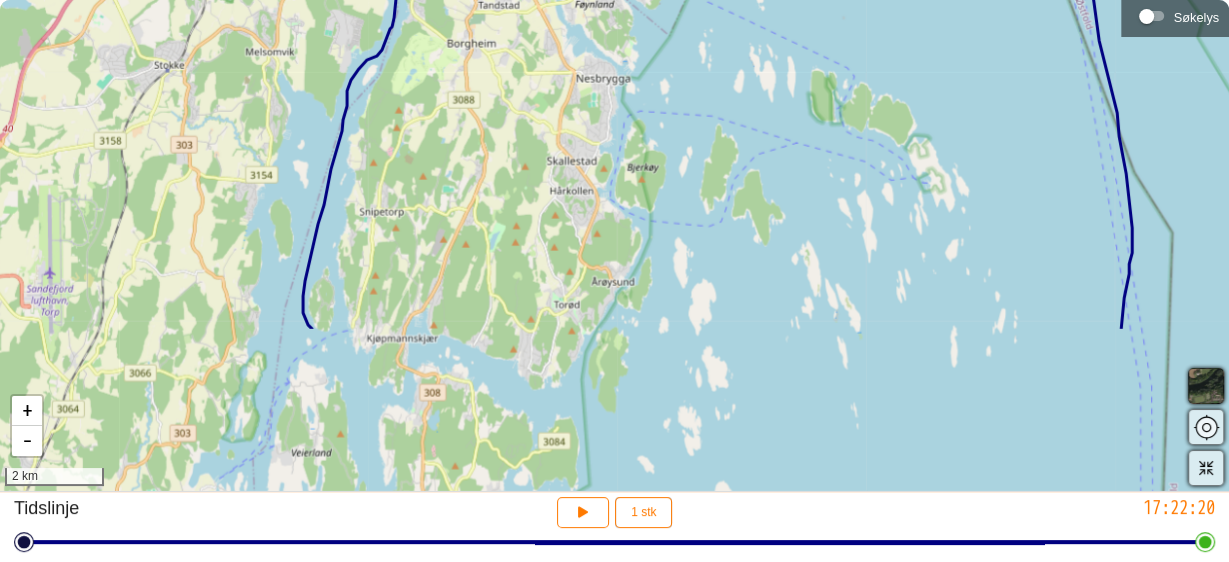 drag, startPoint x: 508, startPoint y: 354, endPoint x: 635, endPoint y: 142, distance: 247.12952 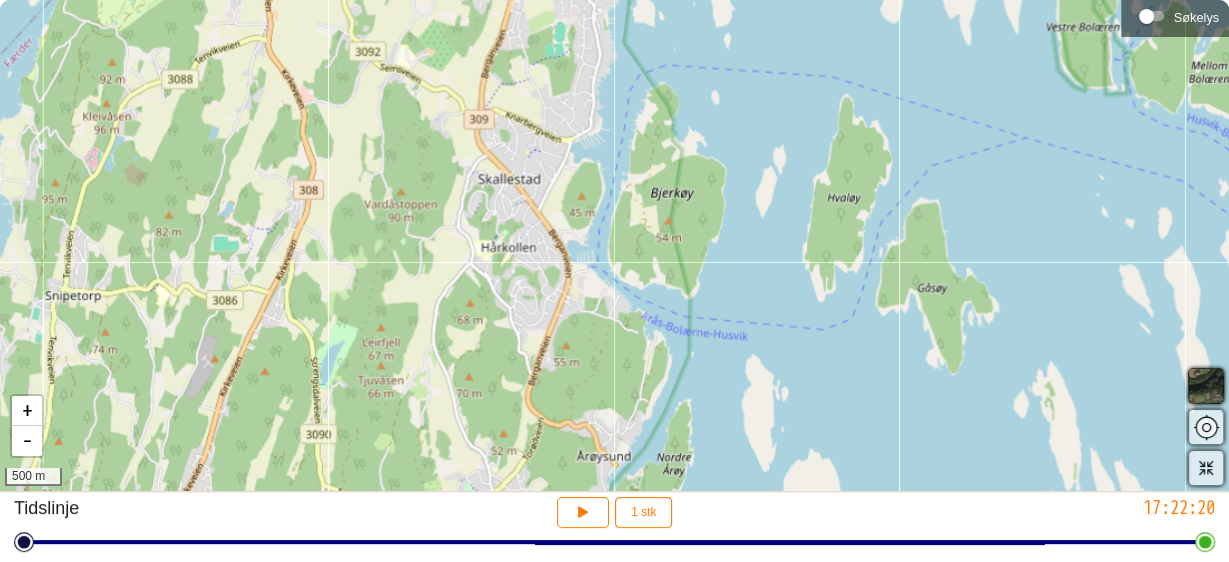 drag, startPoint x: 589, startPoint y: 383, endPoint x: 564, endPoint y: 593, distance: 211.48286 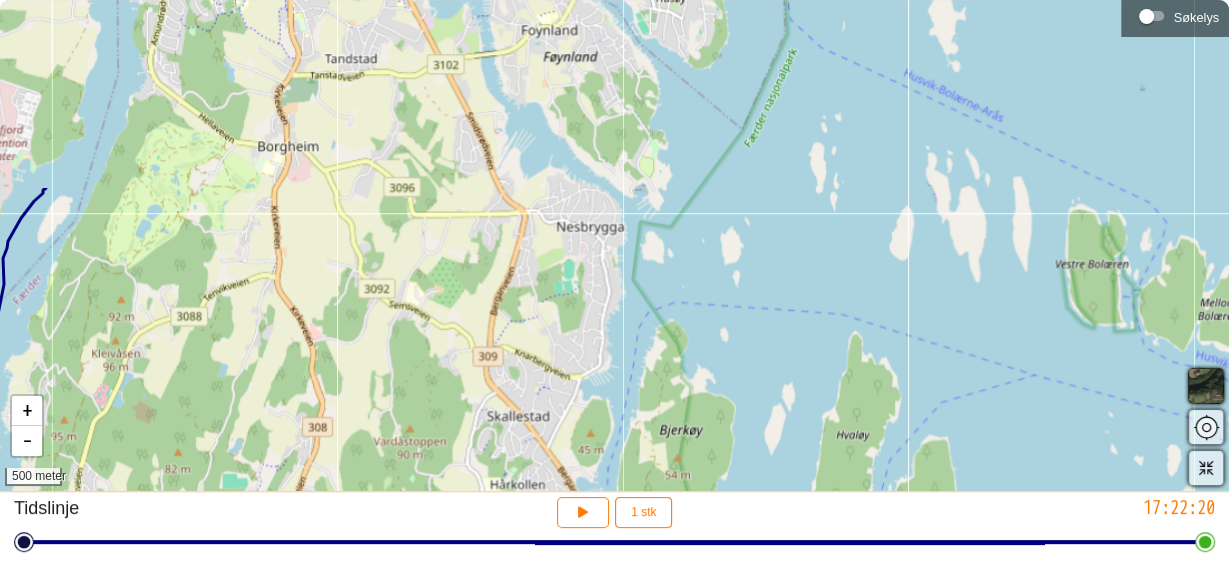 drag, startPoint x: 790, startPoint y: 196, endPoint x: 796, endPoint y: 387, distance: 191.09422 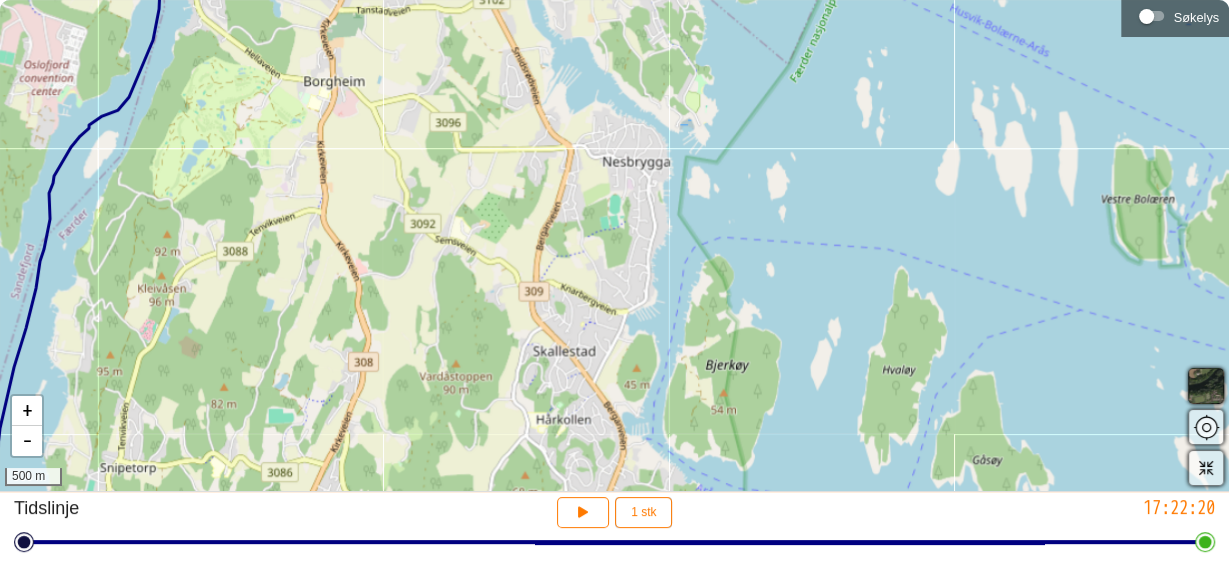 drag, startPoint x: 890, startPoint y: 180, endPoint x: 937, endPoint y: 111, distance: 83.48653 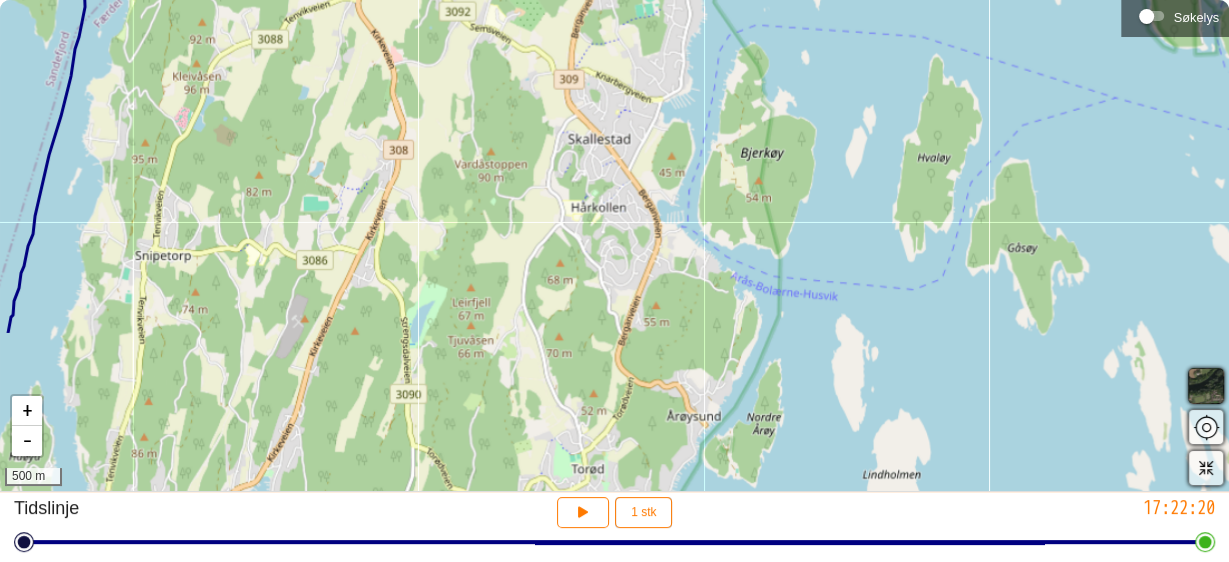 drag, startPoint x: 757, startPoint y: 372, endPoint x: 792, endPoint y: 164, distance: 210.92416 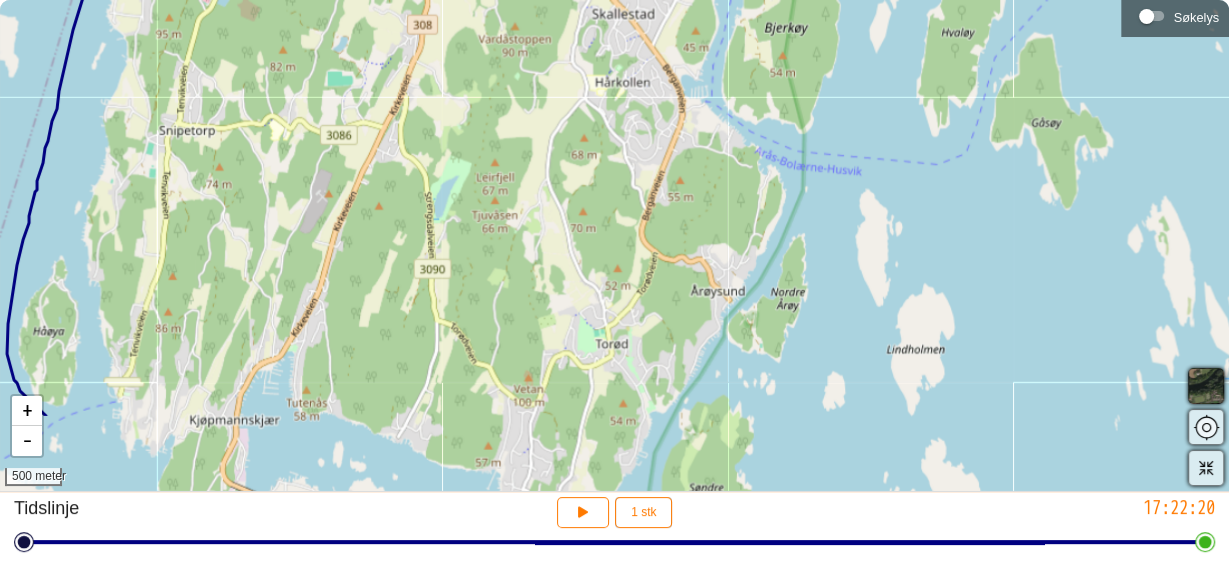 drag, startPoint x: 746, startPoint y: 391, endPoint x: 769, endPoint y: 266, distance: 127.09839 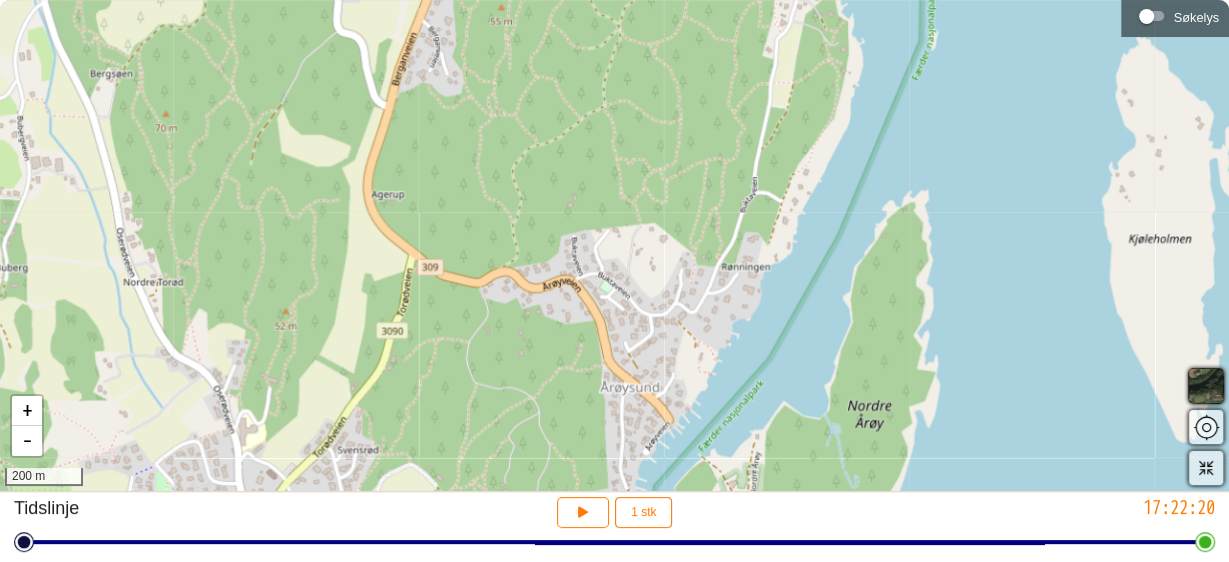 drag, startPoint x: 696, startPoint y: 405, endPoint x: 652, endPoint y: 540, distance: 141.98944 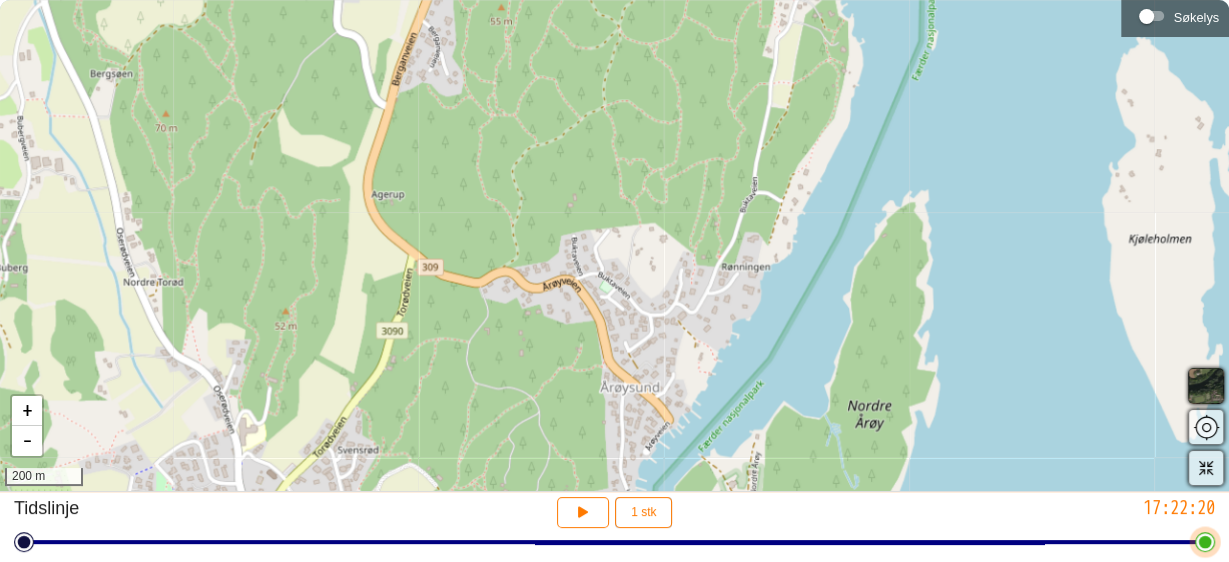 click on "**********" at bounding box center (614, 281) 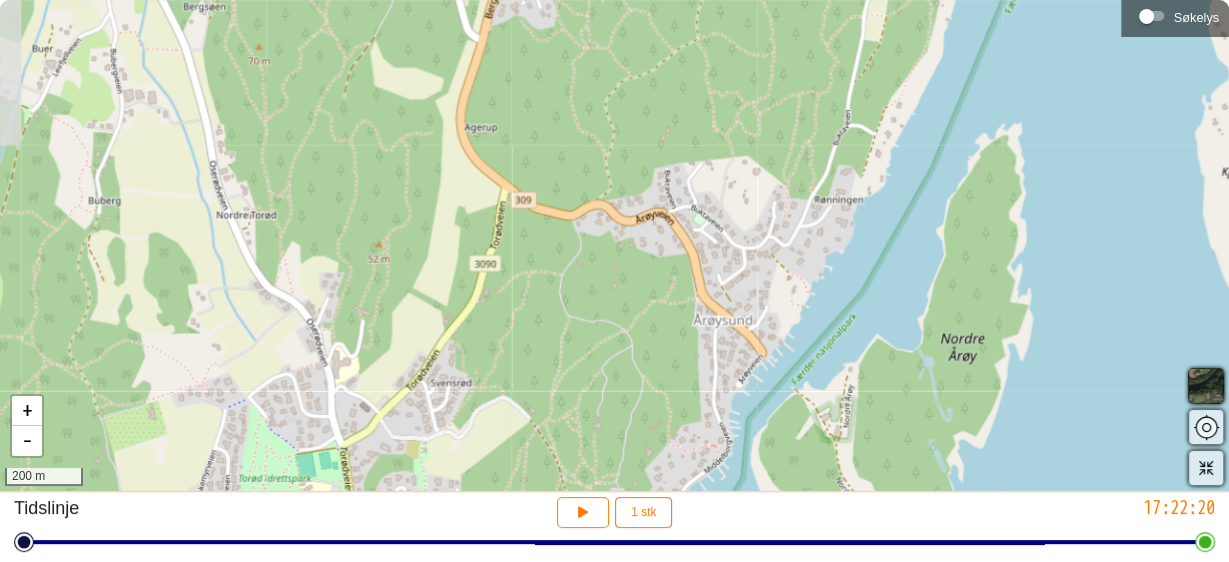 drag, startPoint x: 851, startPoint y: 52, endPoint x: 944, endPoint y: -65, distance: 149.45903 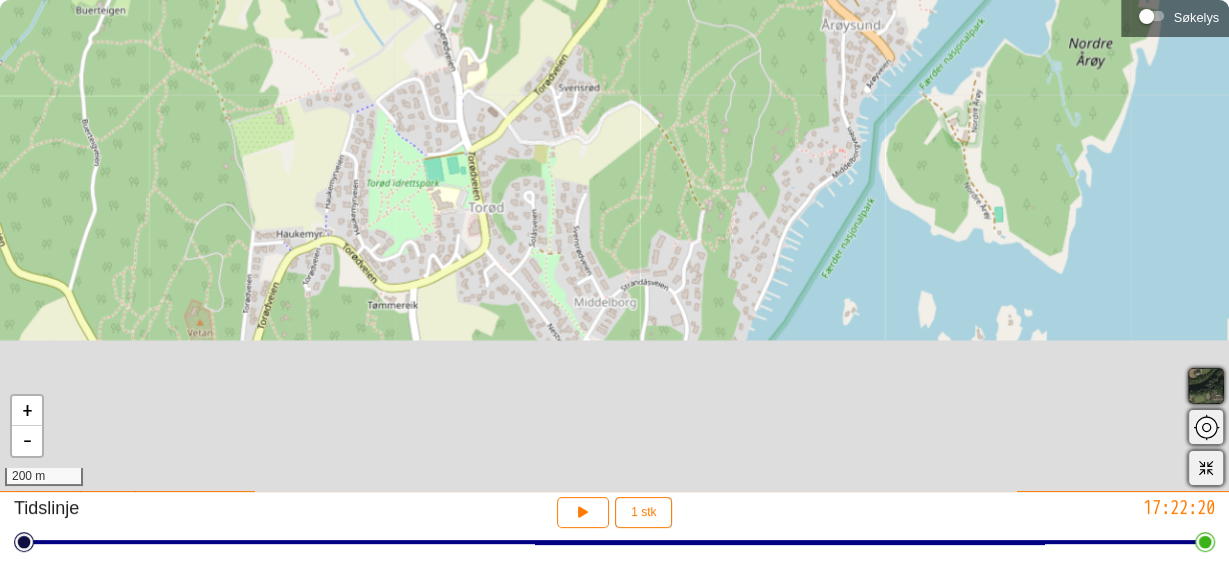 drag, startPoint x: 768, startPoint y: 264, endPoint x: 899, endPoint y: -39, distance: 330.10605 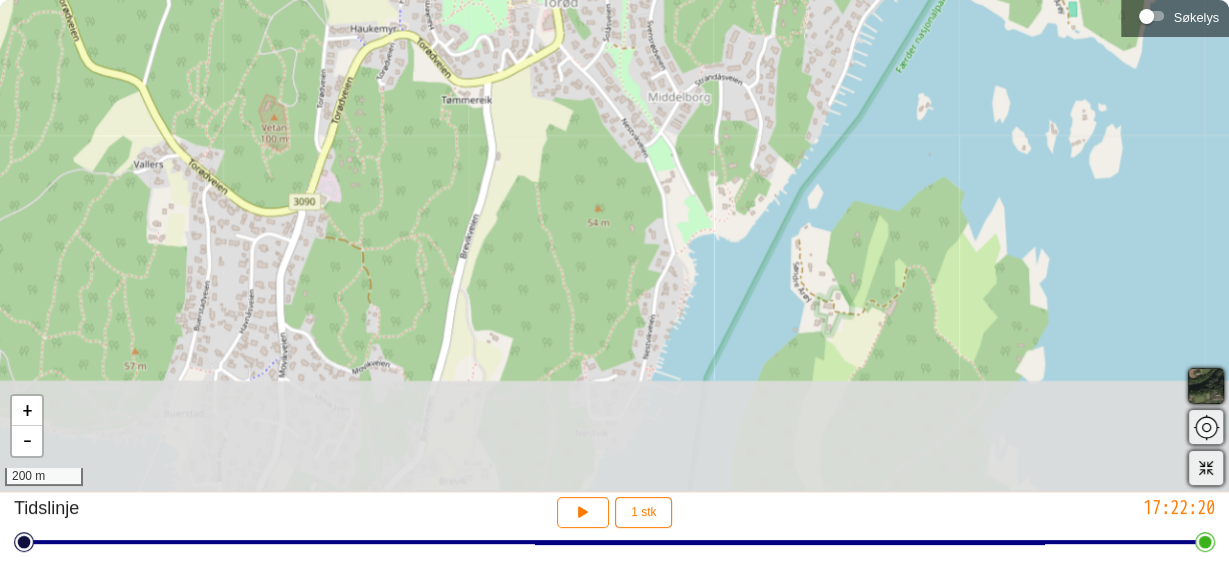 drag, startPoint x: 797, startPoint y: 128, endPoint x: 860, endPoint y: -46, distance: 185.05405 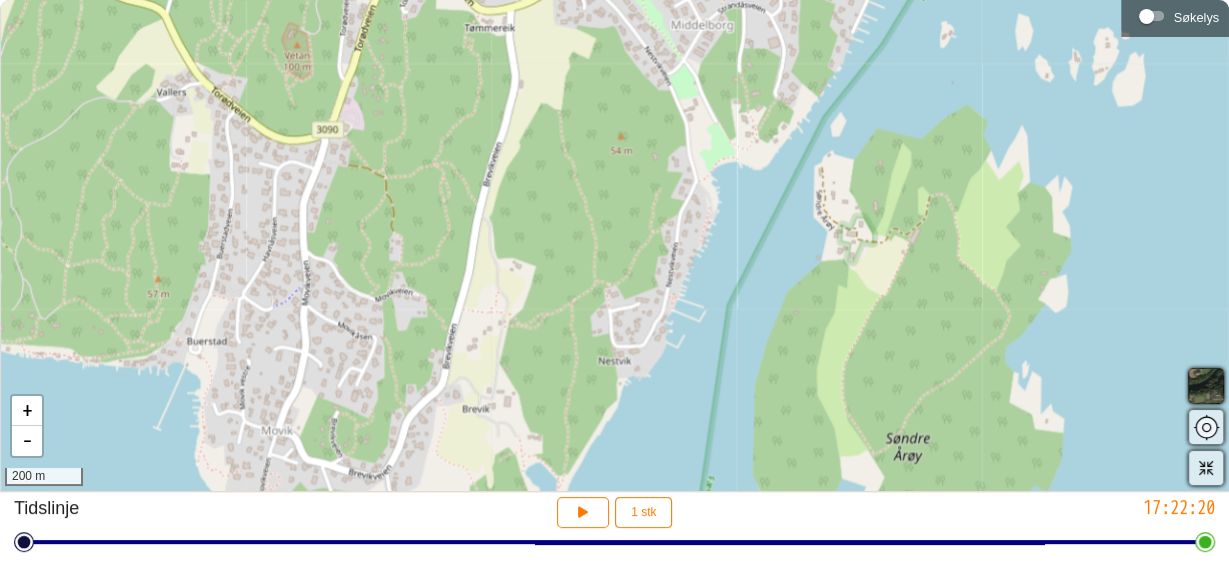 drag, startPoint x: 765, startPoint y: 103, endPoint x: 801, endPoint y: -29, distance: 136.82104 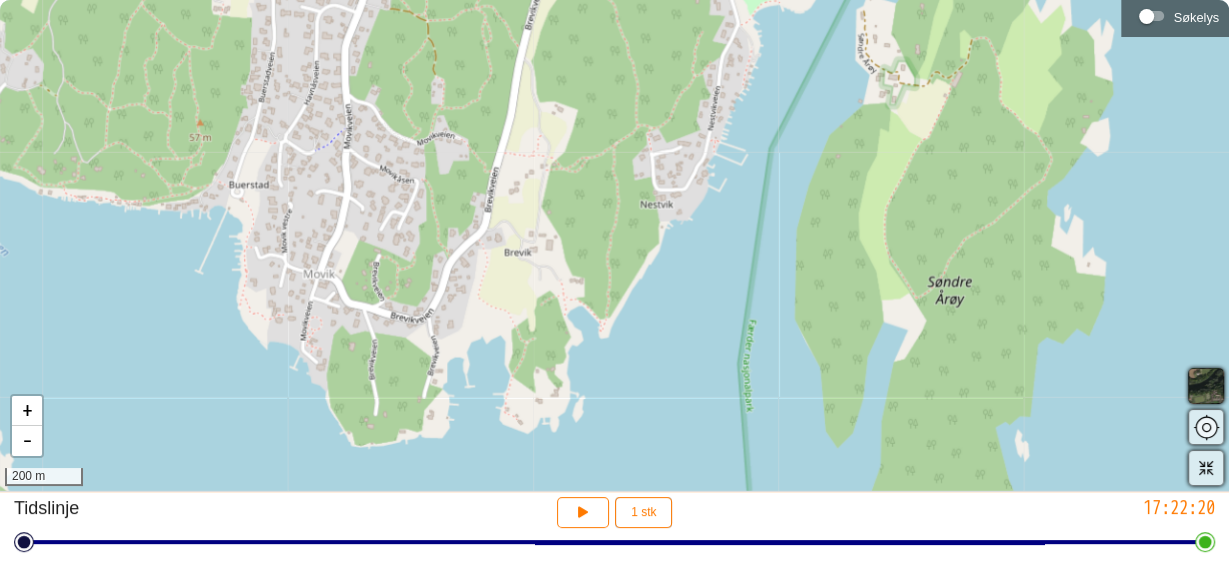 drag, startPoint x: 777, startPoint y: 99, endPoint x: 809, endPoint y: -44, distance: 146.53668 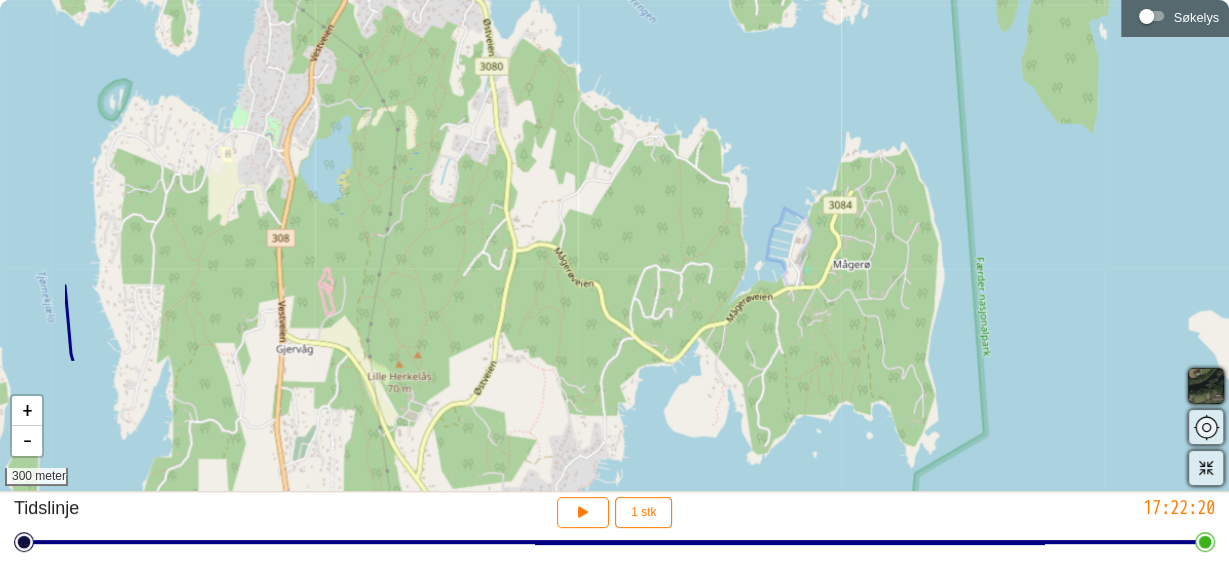 drag, startPoint x: 497, startPoint y: 83, endPoint x: 685, endPoint y: -97, distance: 260.27676 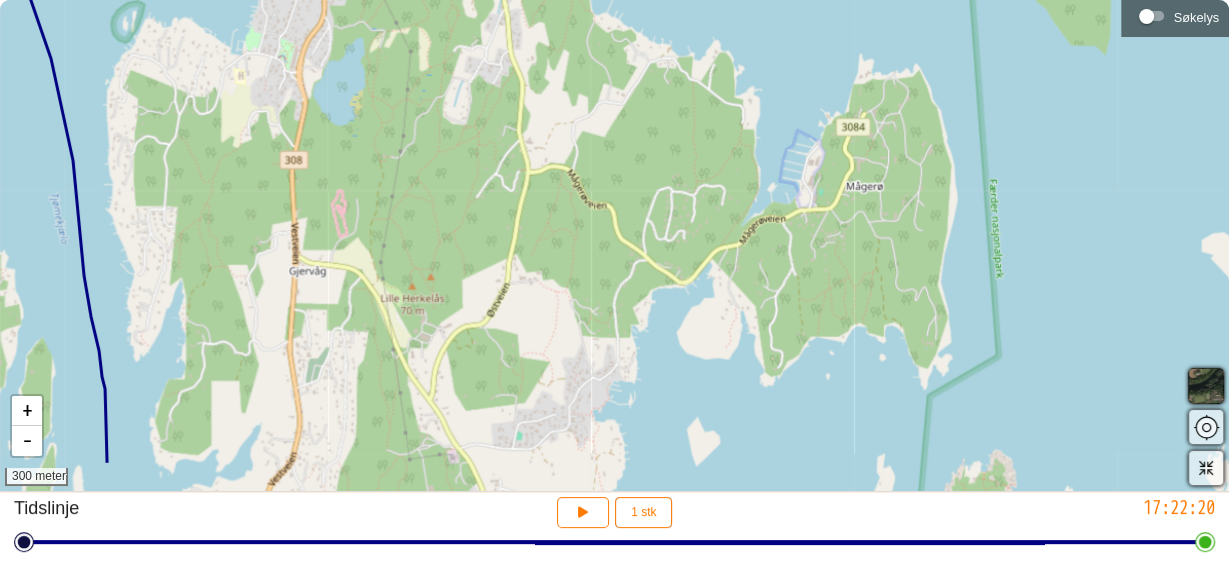 drag, startPoint x: 841, startPoint y: 242, endPoint x: 855, endPoint y: 164, distance: 79.24645 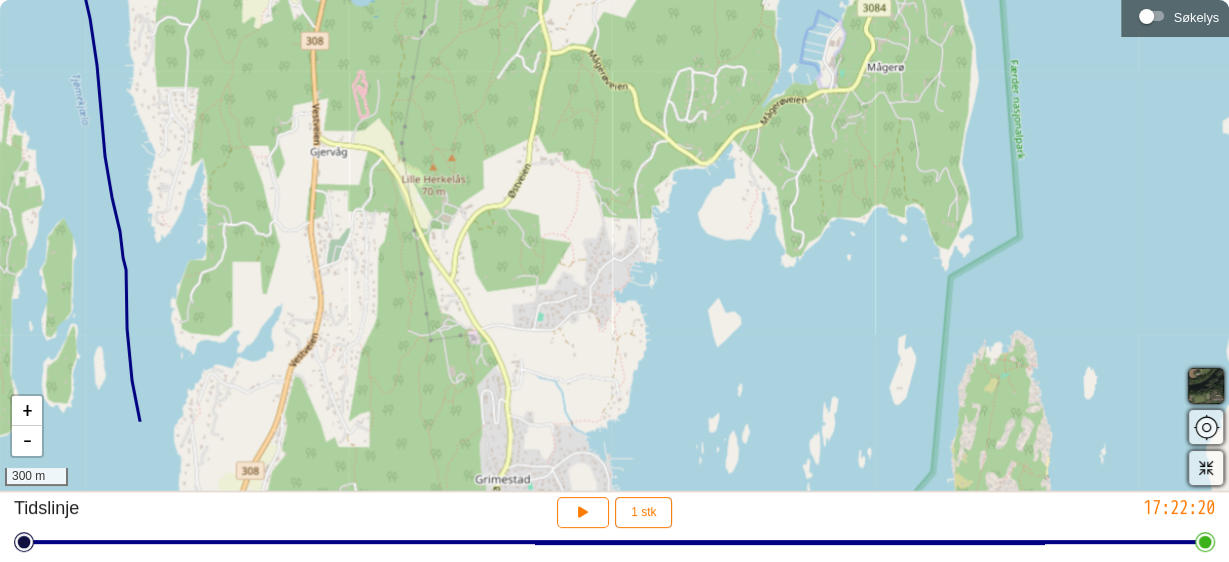 drag, startPoint x: 869, startPoint y: 239, endPoint x: 890, endPoint y: 113, distance: 127.738014 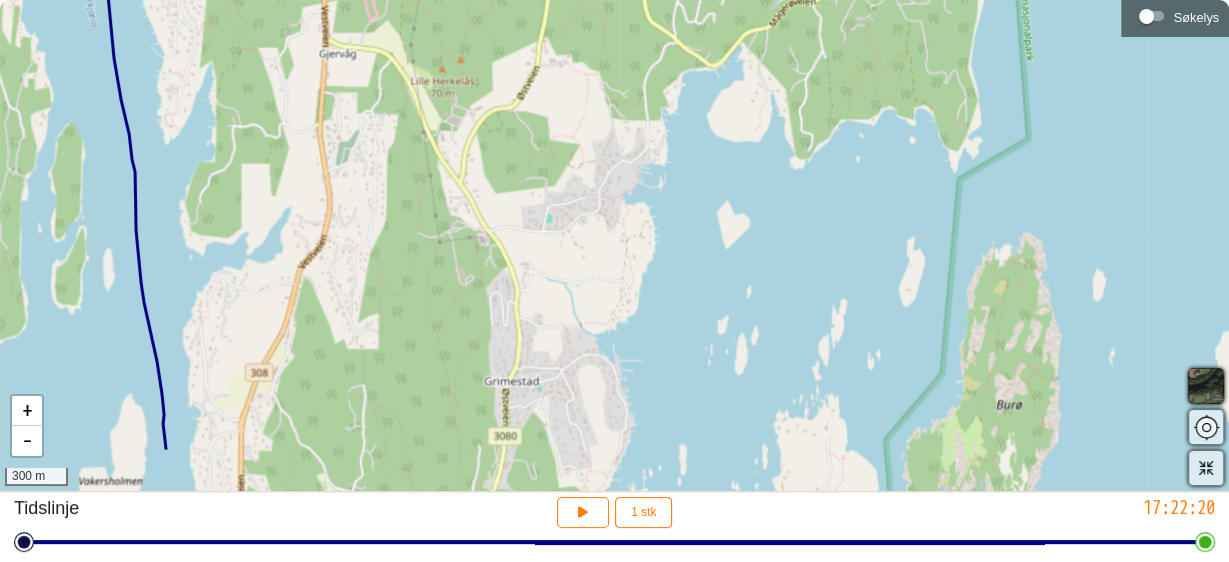 drag, startPoint x: 871, startPoint y: 204, endPoint x: 880, endPoint y: 113, distance: 91.44397 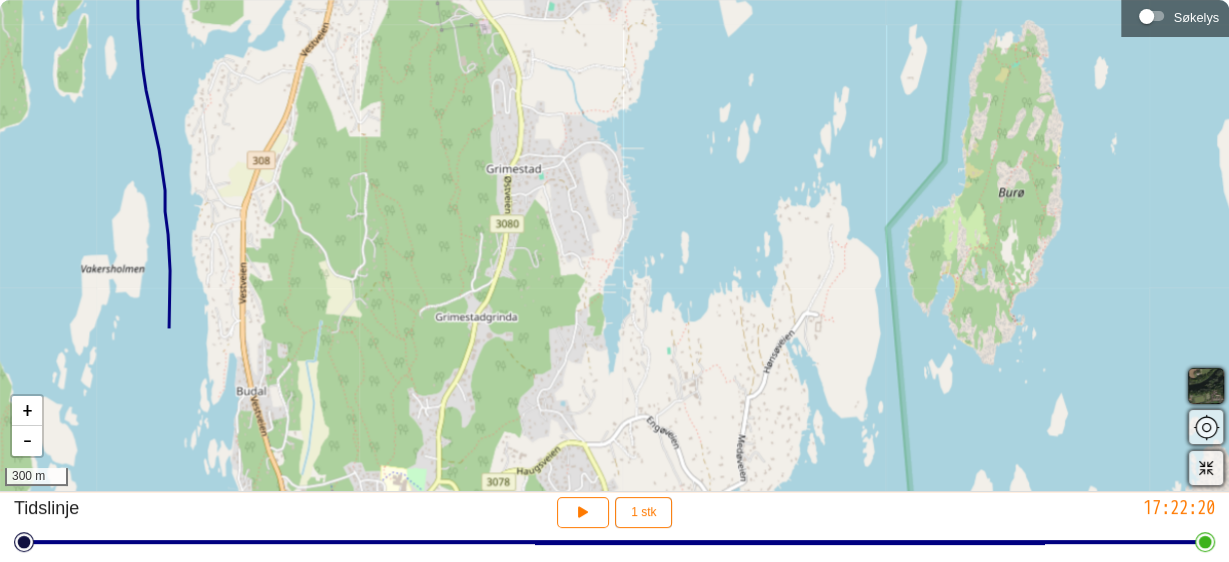 drag, startPoint x: 870, startPoint y: 188, endPoint x: 872, endPoint y: -24, distance: 212.00943 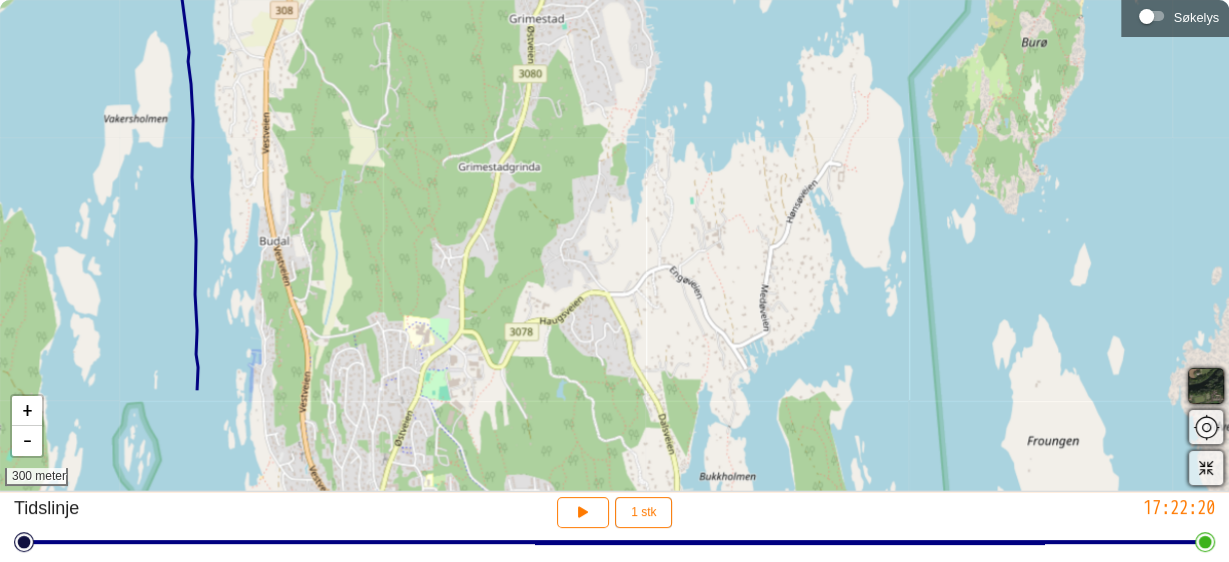 drag, startPoint x: 836, startPoint y: 104, endPoint x: 859, endPoint y: -45, distance: 150.76472 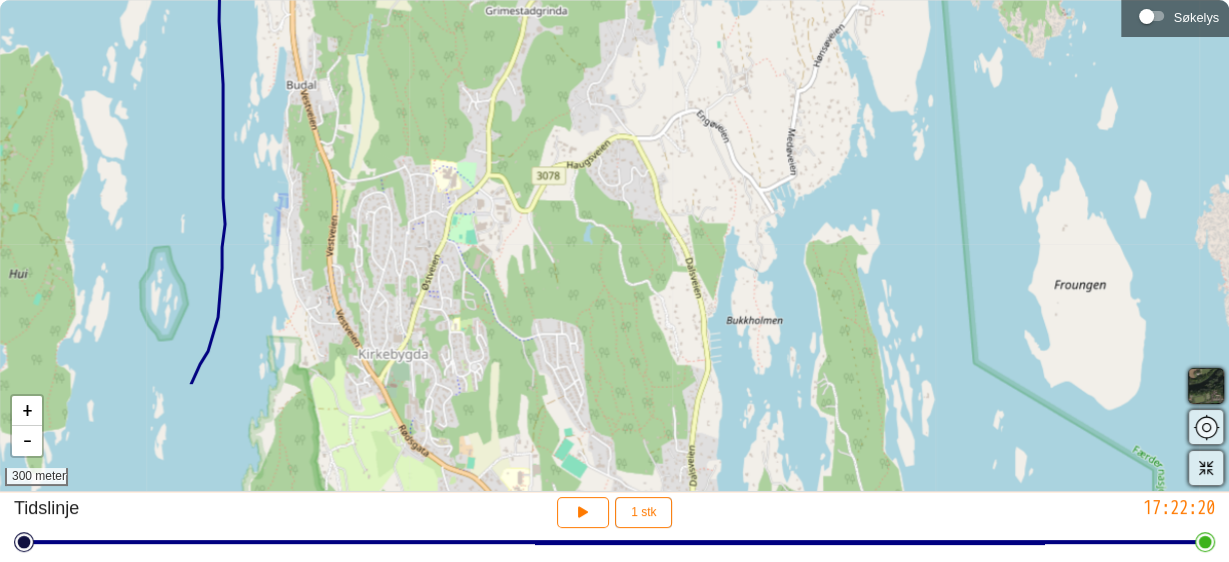 drag, startPoint x: 720, startPoint y: 199, endPoint x: 747, endPoint y: 43, distance: 158.31929 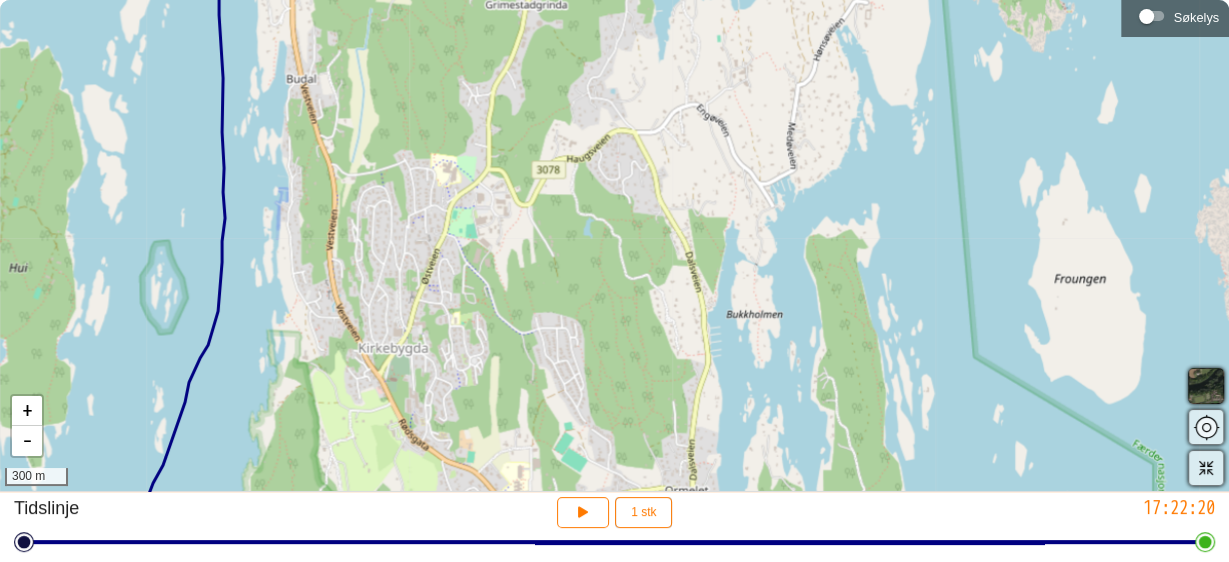 drag, startPoint x: 719, startPoint y: 184, endPoint x: 730, endPoint y: 35, distance: 149.40549 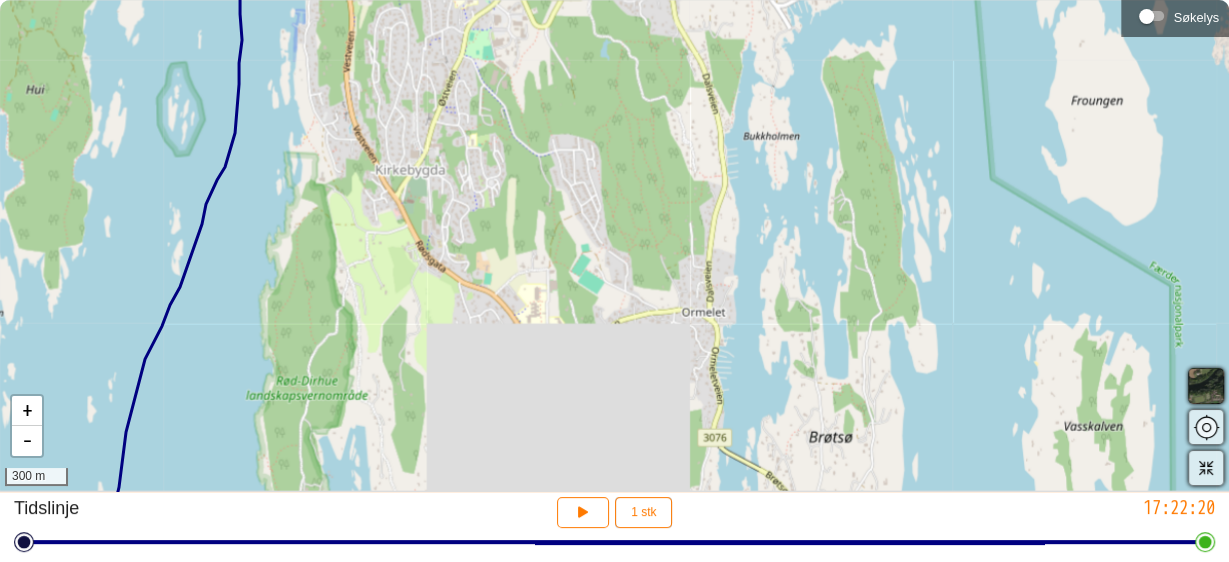 drag, startPoint x: 736, startPoint y: 132, endPoint x: 734, endPoint y: 180, distance: 48.04165 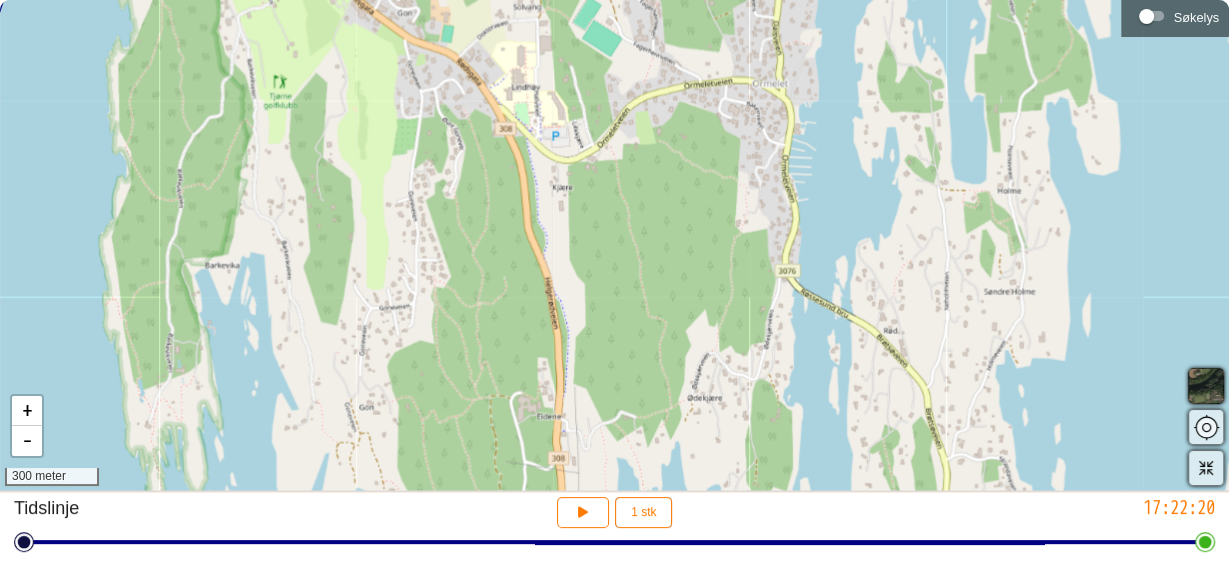 drag, startPoint x: 888, startPoint y: 333, endPoint x: 919, endPoint y: 61, distance: 273.76083 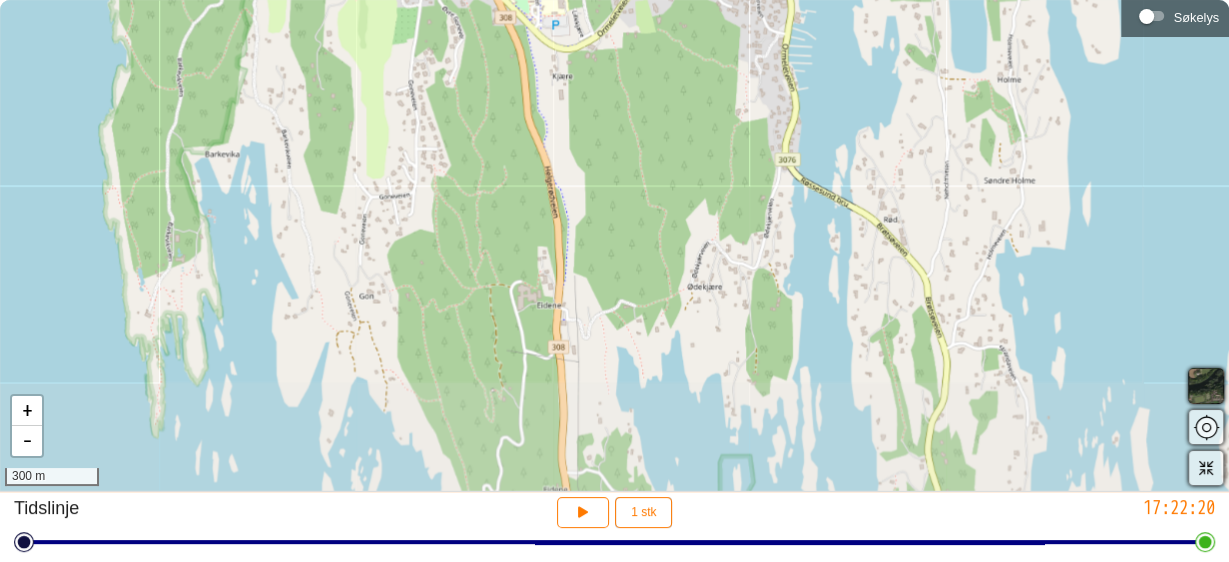 drag, startPoint x: 897, startPoint y: 237, endPoint x: 897, endPoint y: 95, distance: 142 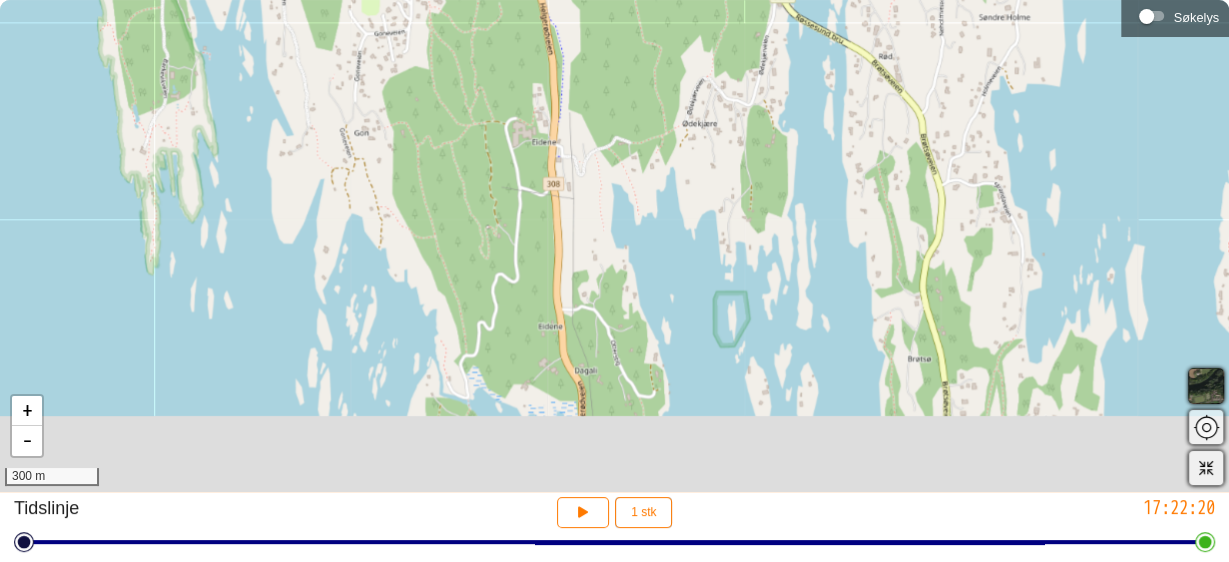 drag, startPoint x: 904, startPoint y: 207, endPoint x: 896, endPoint y: 95, distance: 112.28535 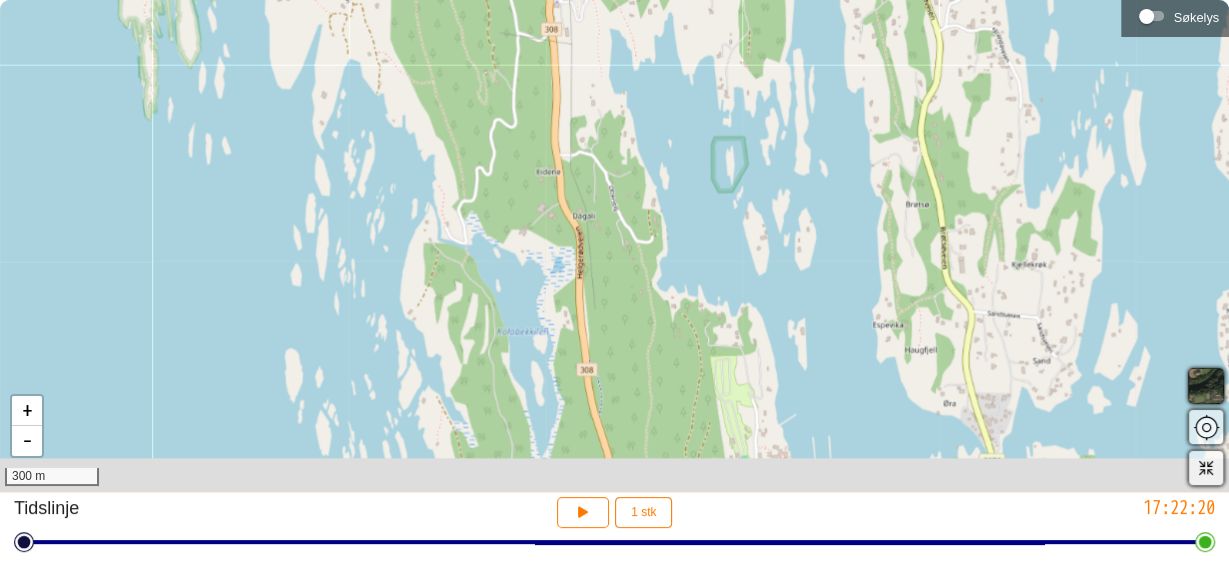 drag, startPoint x: 879, startPoint y: 209, endPoint x: 880, endPoint y: 48, distance: 161.00311 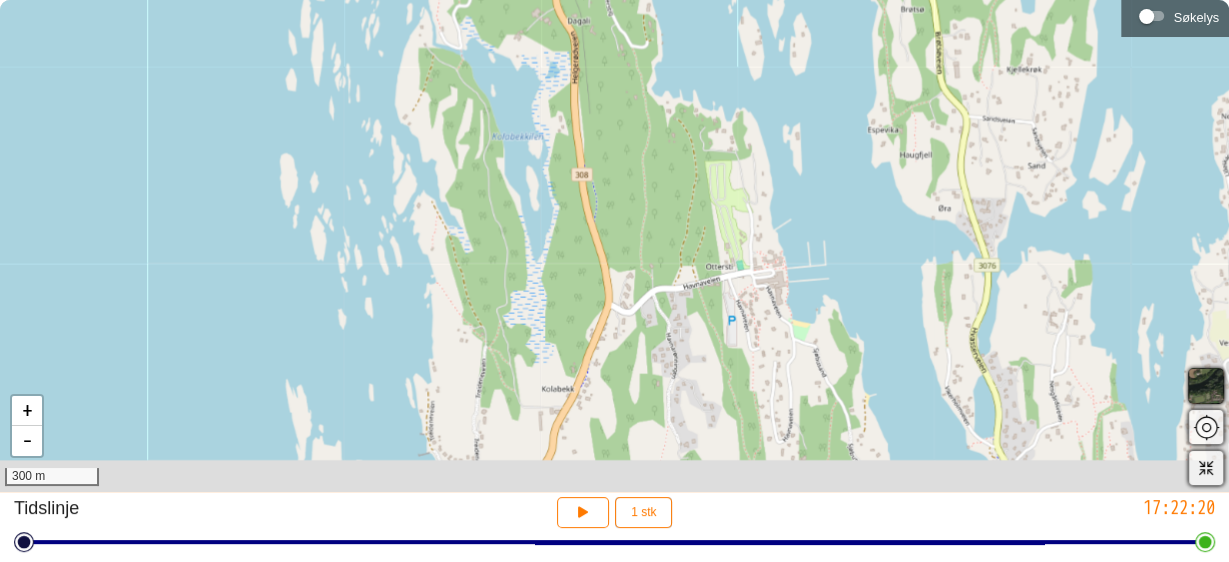 drag, startPoint x: 876, startPoint y: 236, endPoint x: 862, endPoint y: -4, distance: 240.40799 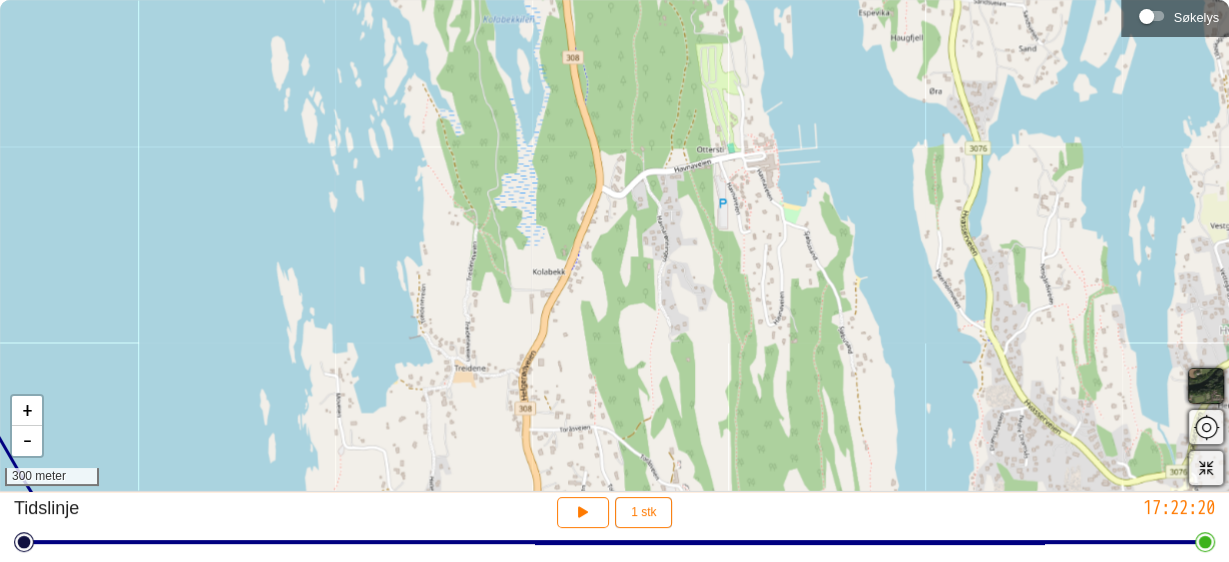 drag, startPoint x: 872, startPoint y: 100, endPoint x: 854, endPoint y: 7, distance: 94.72592 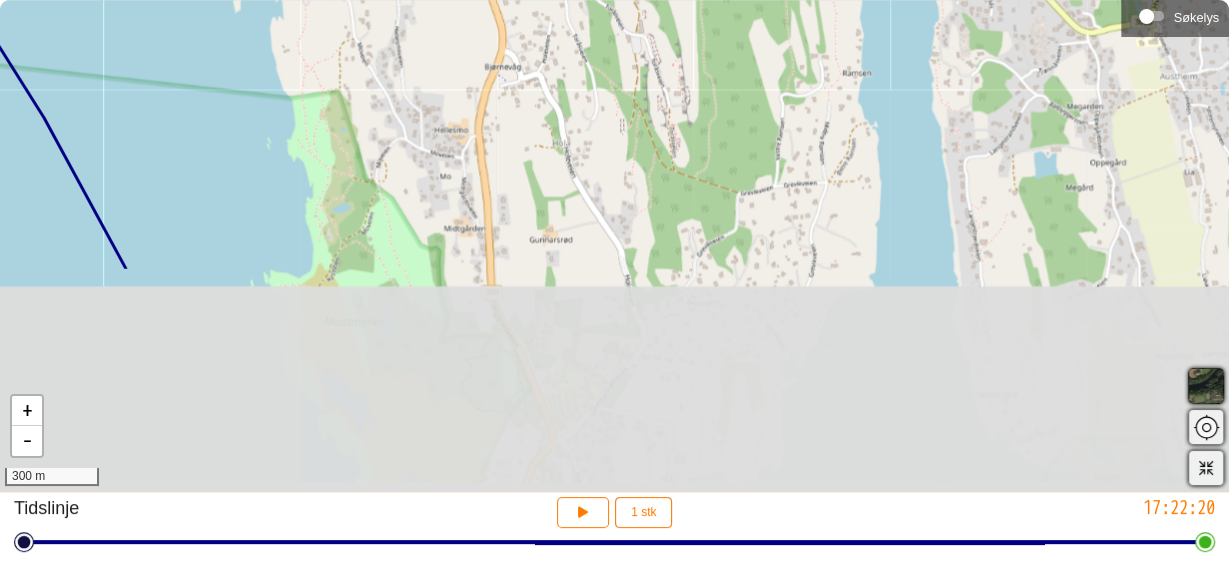 drag, startPoint x: 871, startPoint y: 204, endPoint x: 864, endPoint y: -97, distance: 301.0814 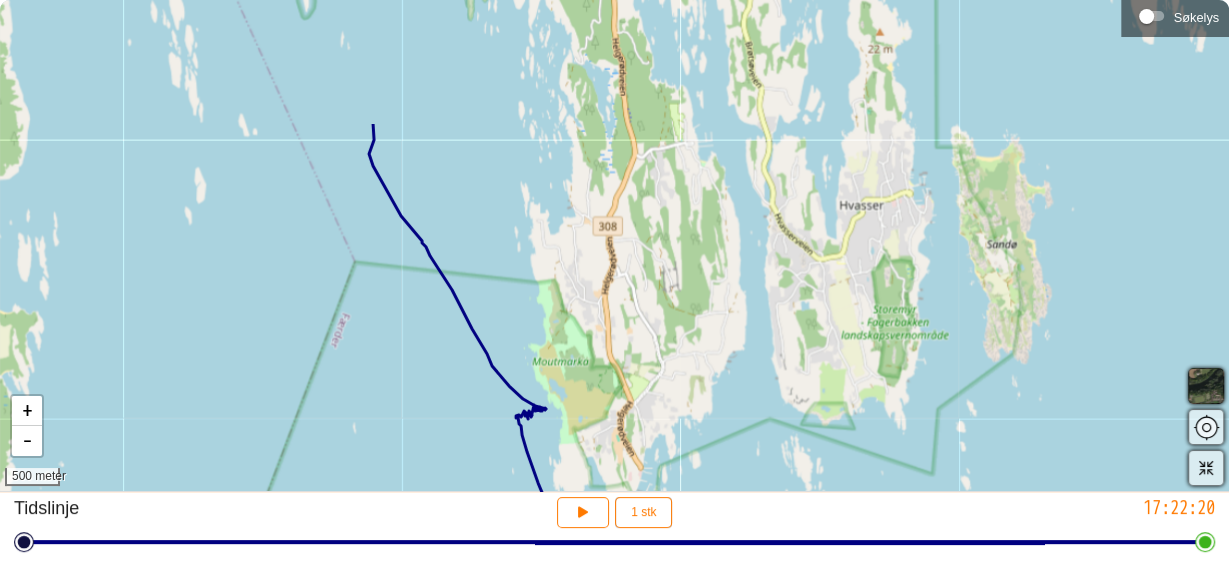 drag, startPoint x: 1028, startPoint y: 169, endPoint x: 882, endPoint y: 342, distance: 226.37358 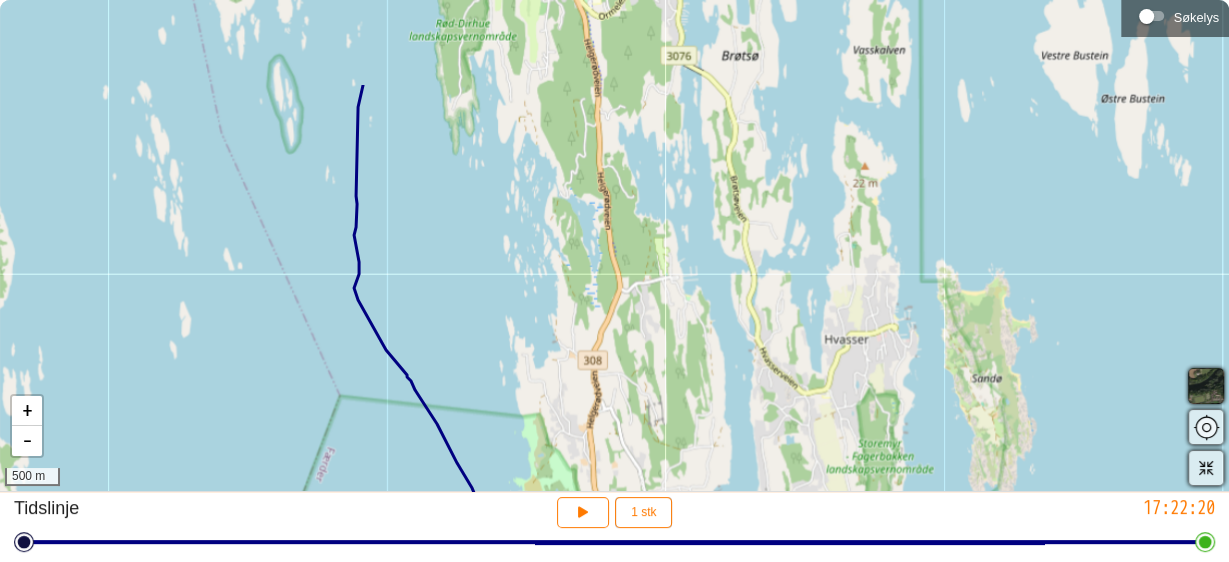 drag, startPoint x: 972, startPoint y: 260, endPoint x: 956, endPoint y: 397, distance: 137.93114 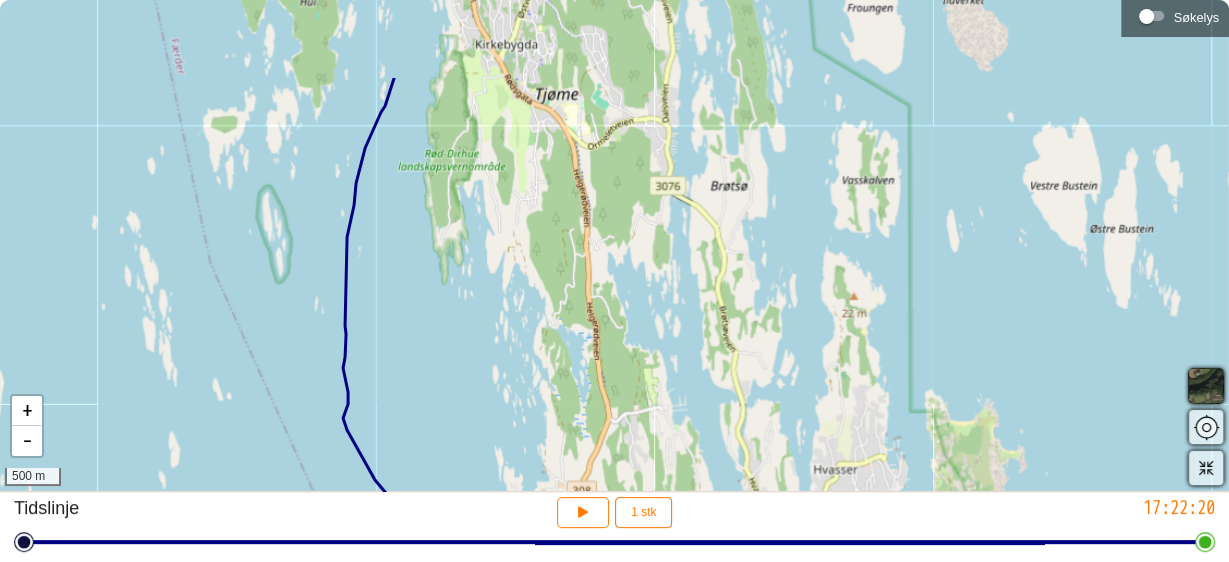 drag, startPoint x: 938, startPoint y: 179, endPoint x: 927, endPoint y: 333, distance: 154.39236 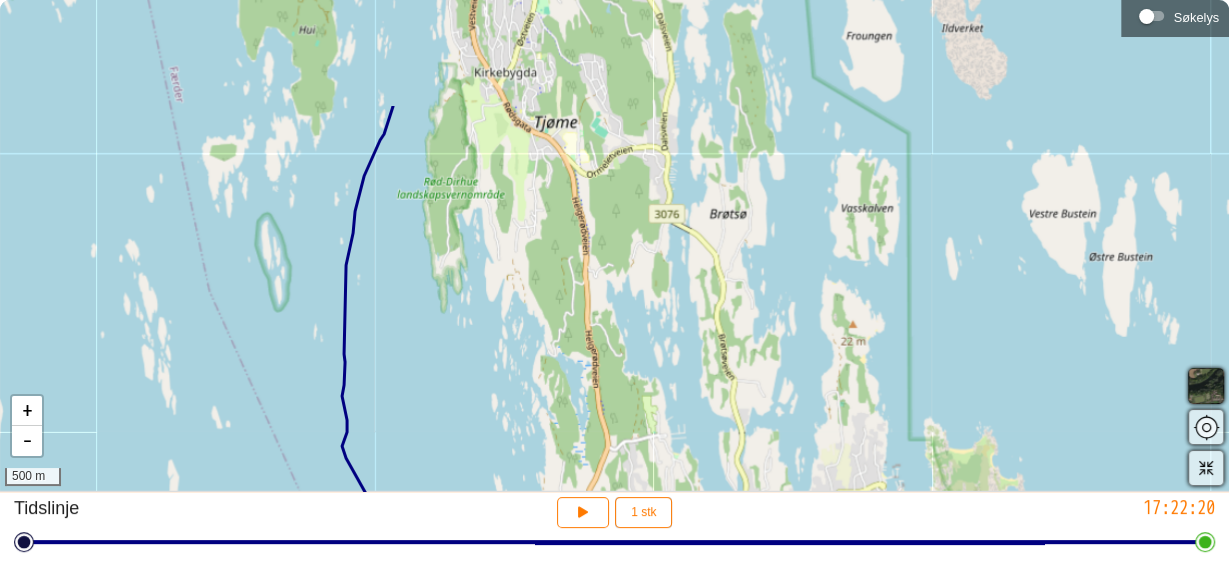 click on "+ - 500 m" at bounding box center (614, 245) 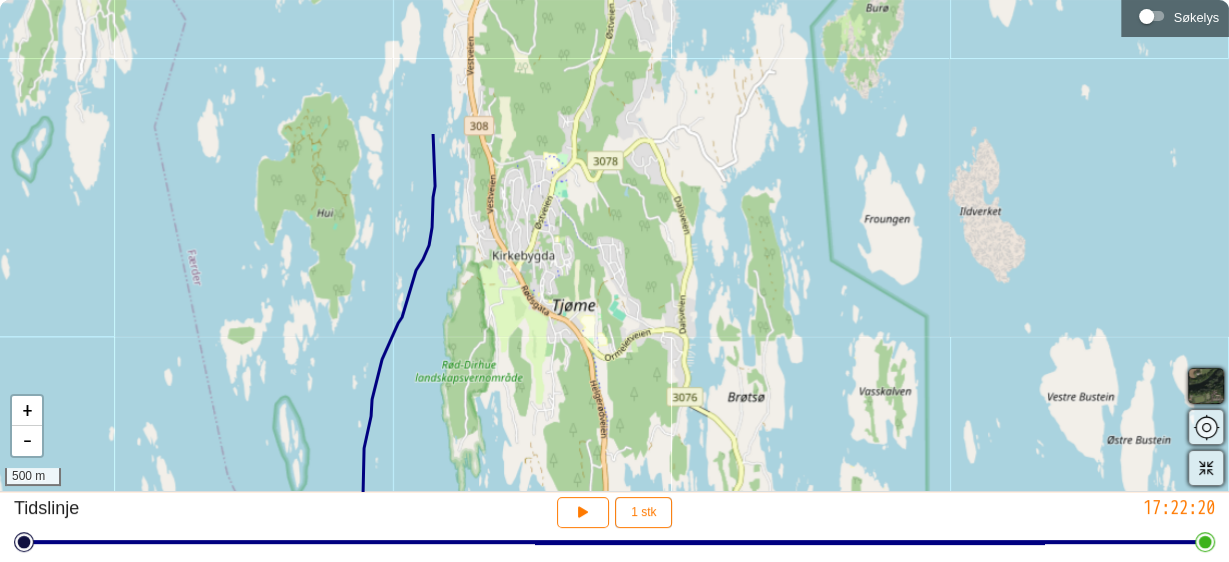 drag, startPoint x: 924, startPoint y: 175, endPoint x: 942, endPoint y: 380, distance: 205.78873 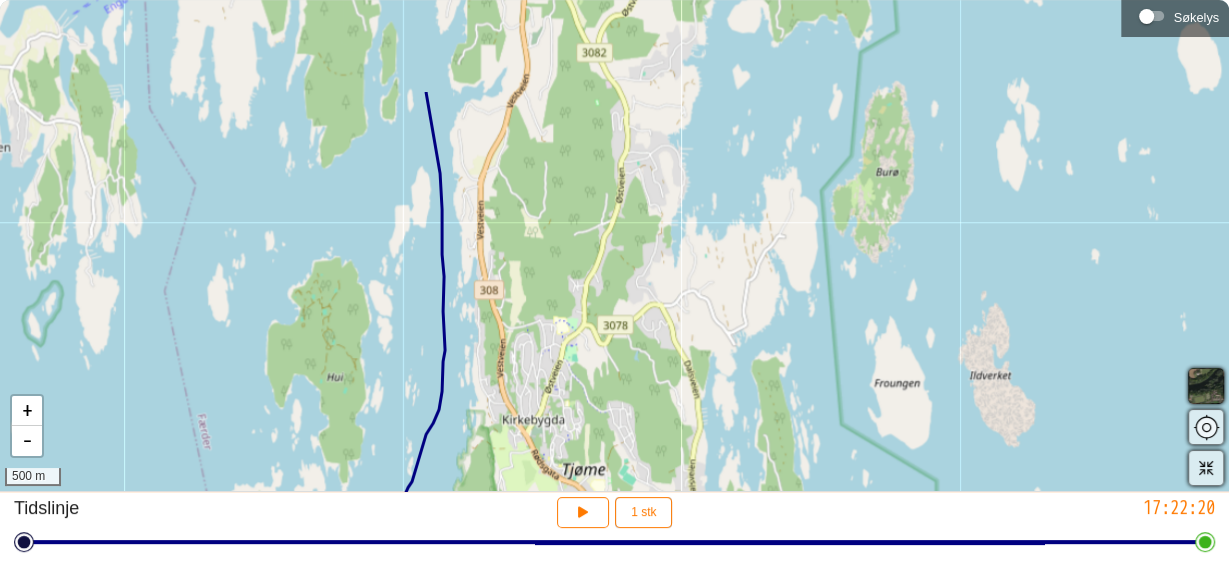 drag, startPoint x: 898, startPoint y: 177, endPoint x: 908, endPoint y: 321, distance: 144.3468 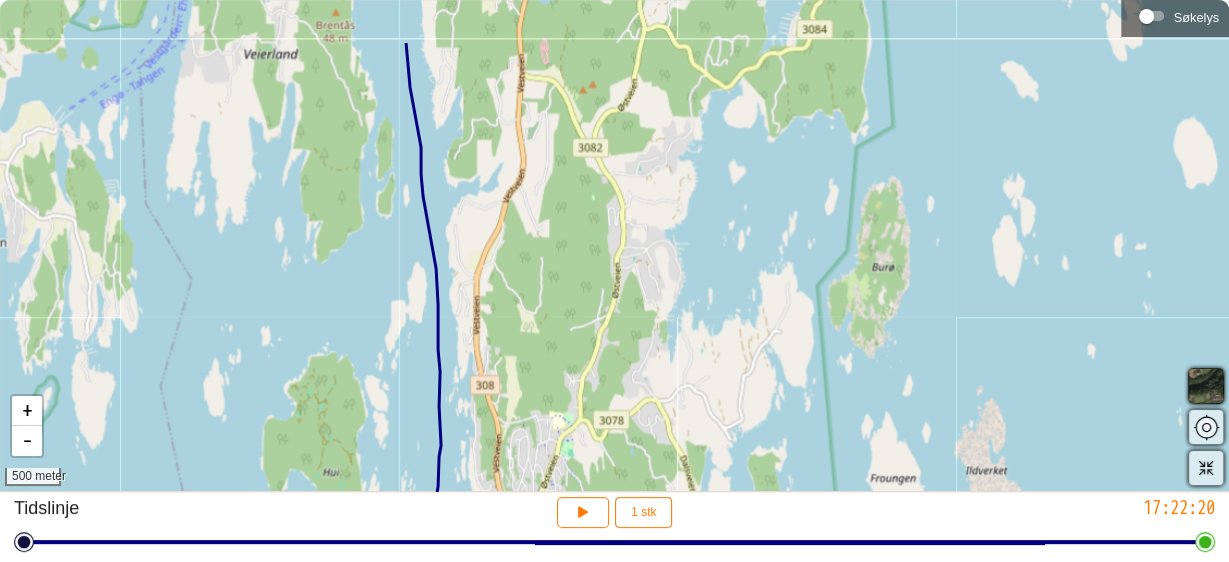 drag, startPoint x: 894, startPoint y: 143, endPoint x: 889, endPoint y: 165, distance: 22.561028 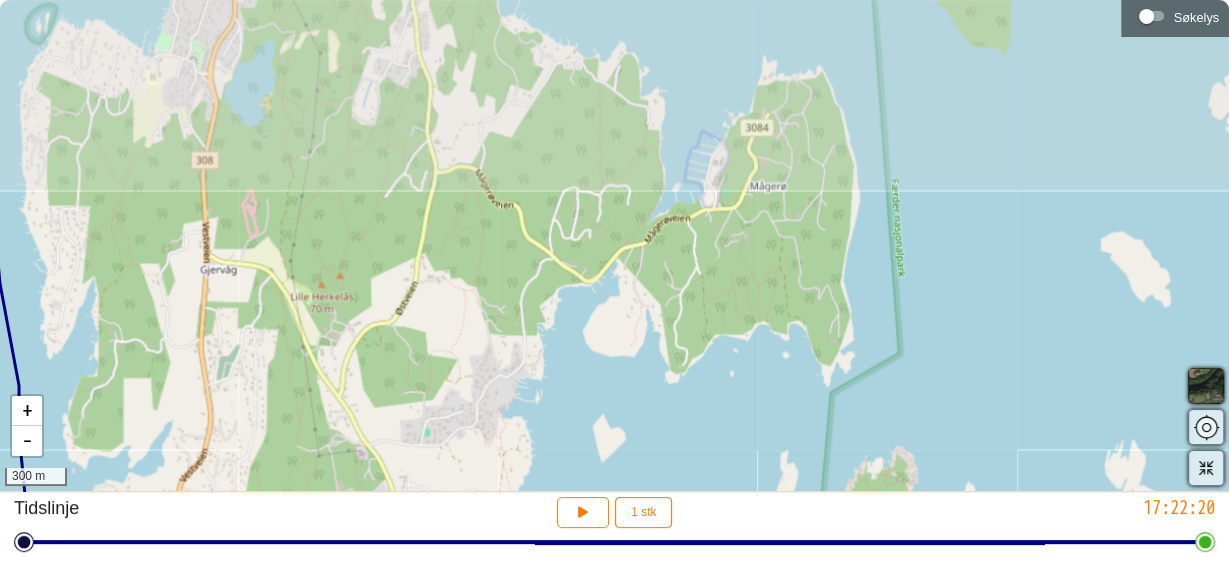 drag, startPoint x: 874, startPoint y: 84, endPoint x: 872, endPoint y: 331, distance: 247.0081 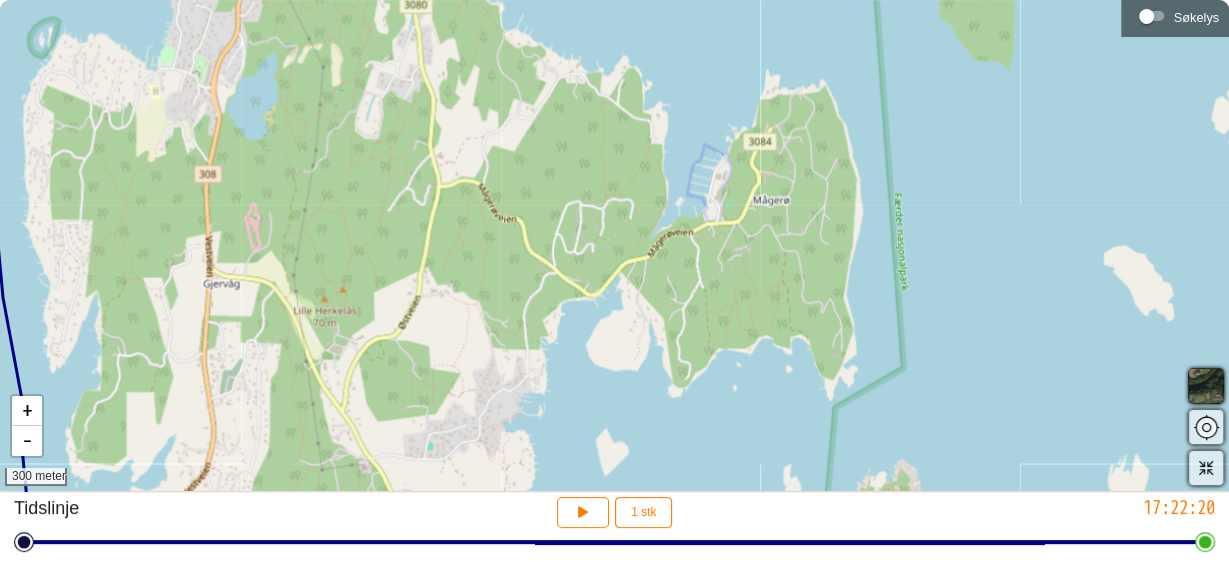 drag, startPoint x: 894, startPoint y: 221, endPoint x: 897, endPoint y: 234, distance: 13.341664 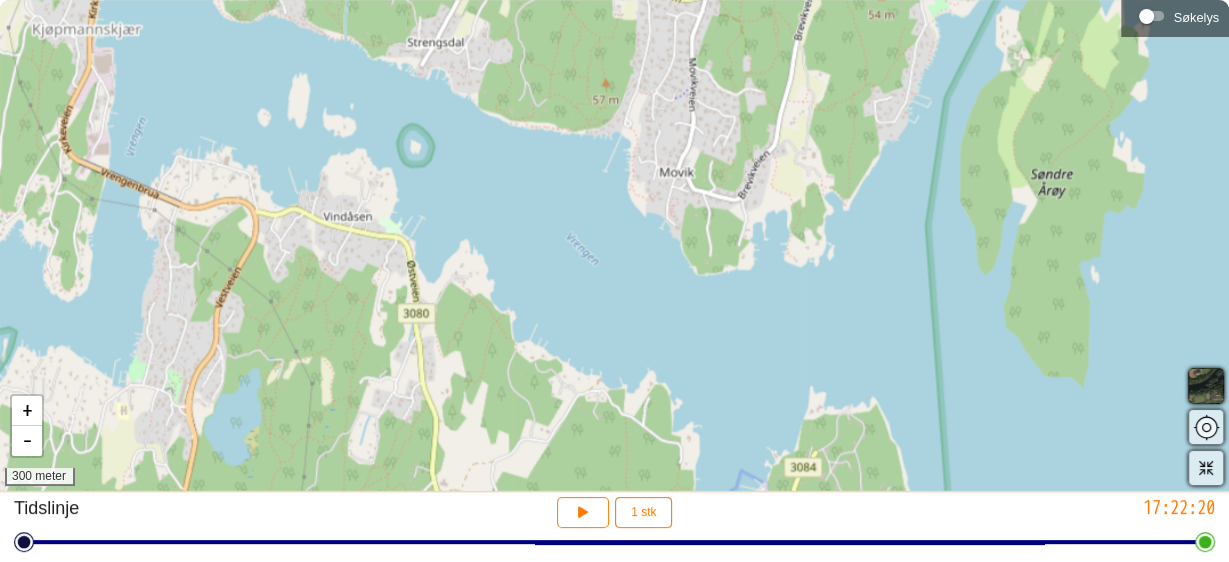 drag, startPoint x: 768, startPoint y: 328, endPoint x: 830, endPoint y: 593, distance: 272.15622 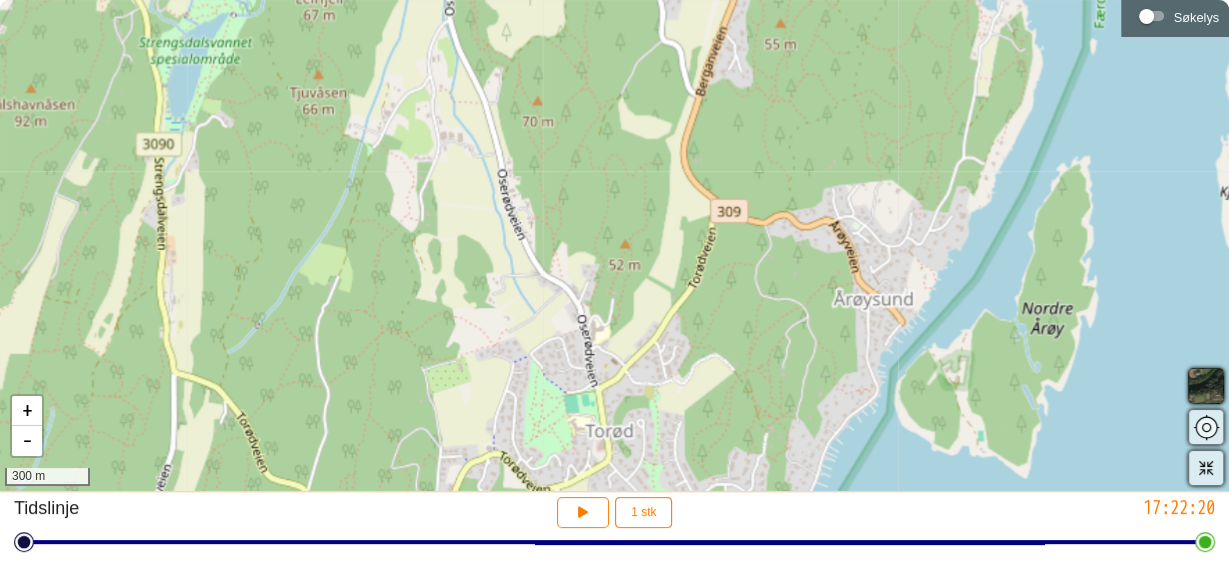drag, startPoint x: 966, startPoint y: 99, endPoint x: 860, endPoint y: 492, distance: 407.04422 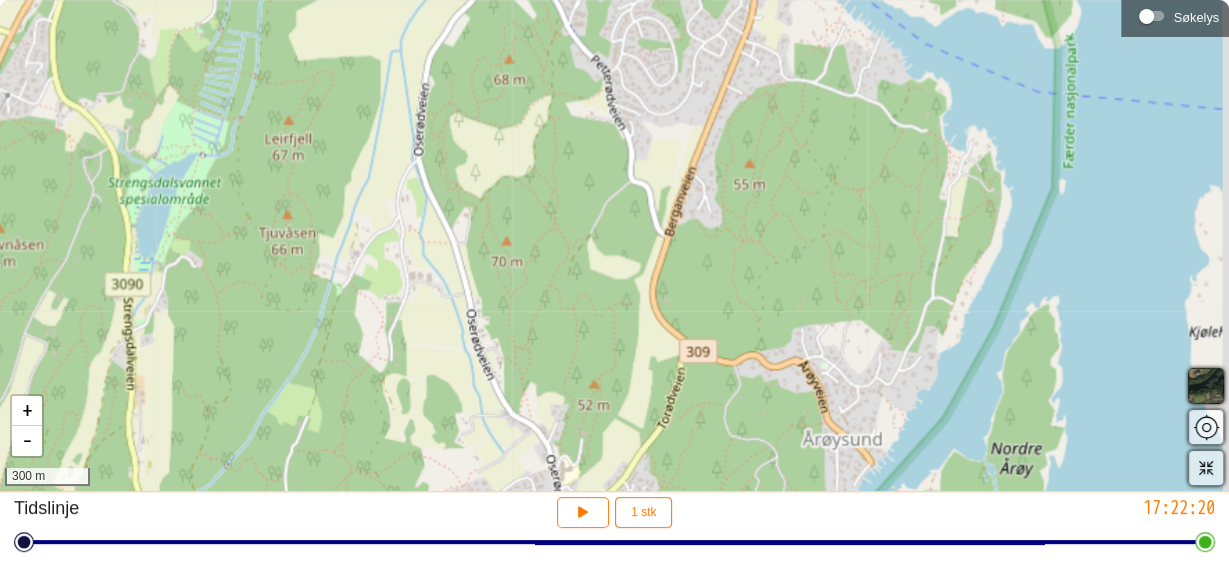 drag, startPoint x: 991, startPoint y: 237, endPoint x: 945, endPoint y: 412, distance: 180.94475 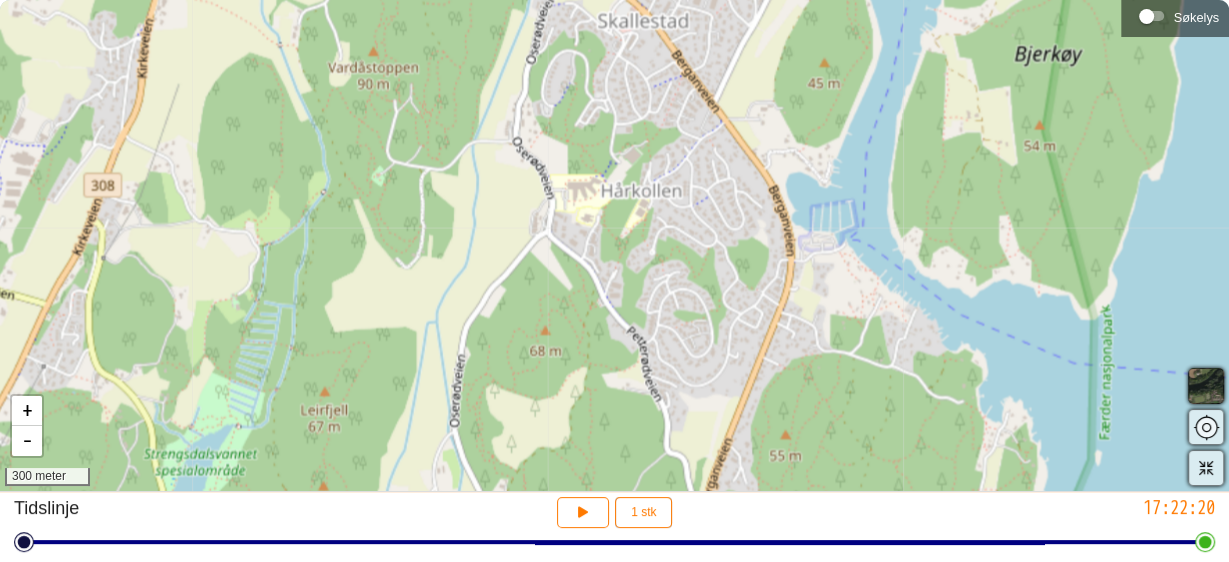 drag, startPoint x: 965, startPoint y: 271, endPoint x: 1016, endPoint y: 495, distance: 229.73245 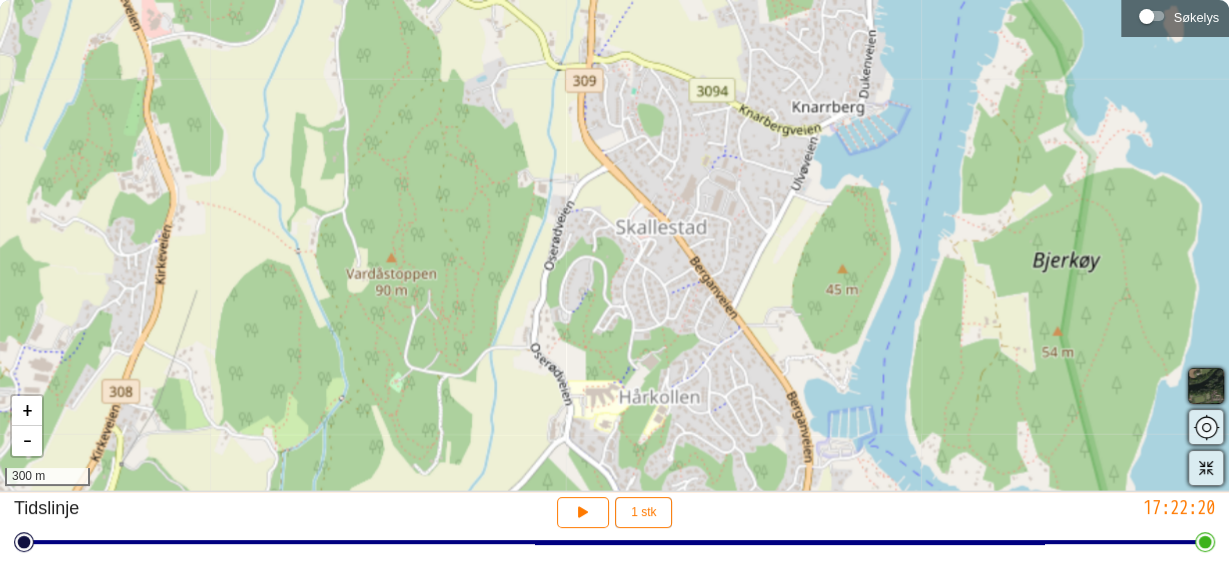 drag, startPoint x: 975, startPoint y: 289, endPoint x: 993, endPoint y: 495, distance: 206.78491 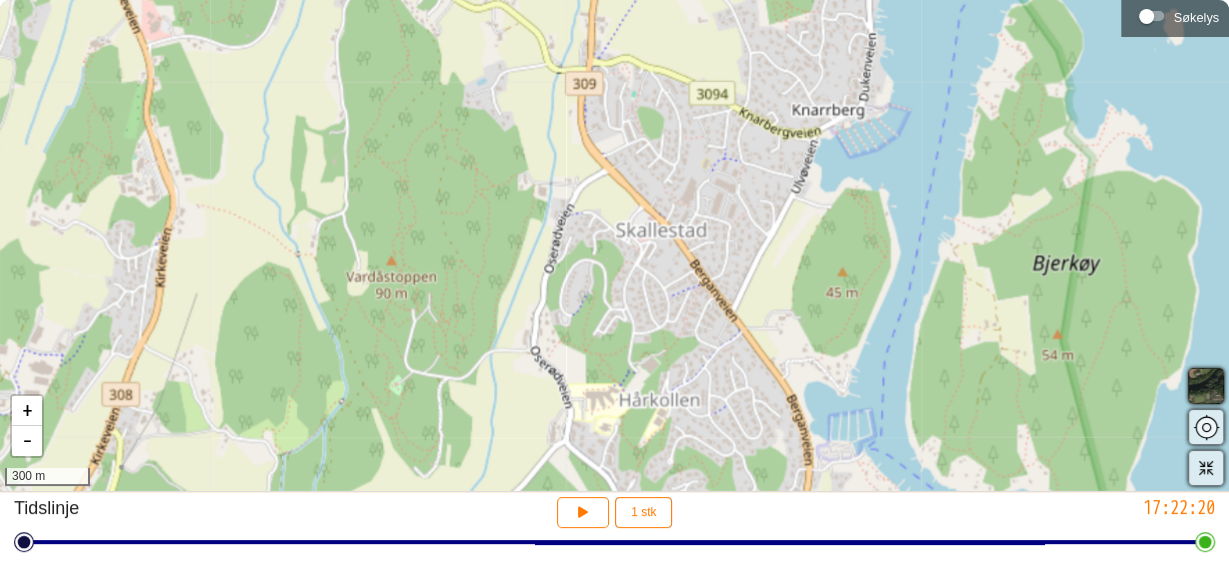 drag, startPoint x: 938, startPoint y: 340, endPoint x: 915, endPoint y: 470, distance: 132.01894 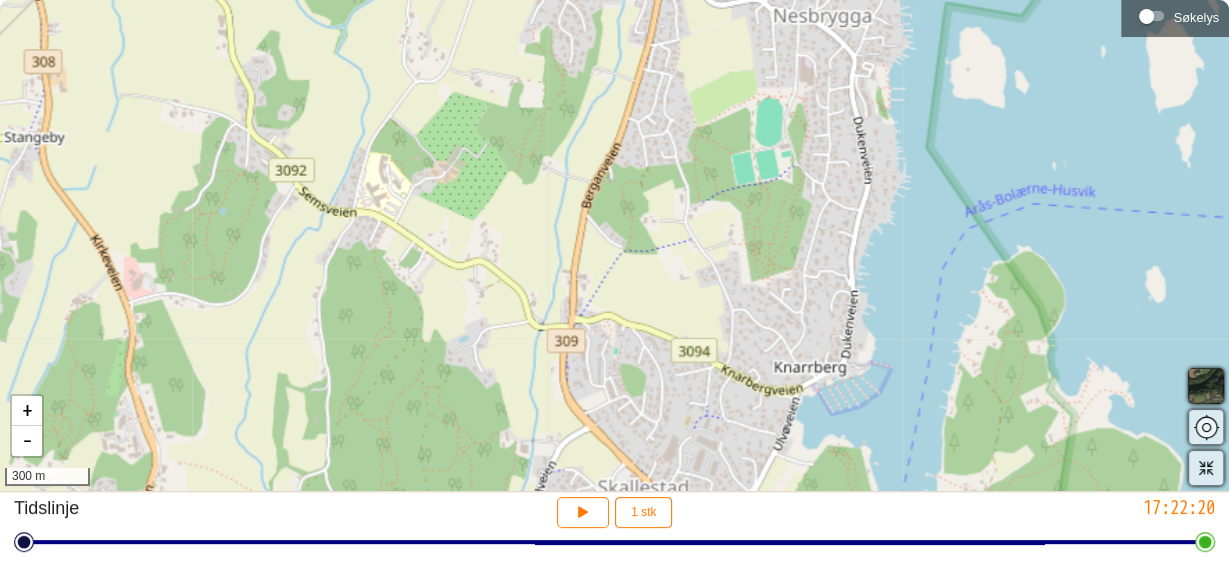 drag, startPoint x: 922, startPoint y: 358, endPoint x: 926, endPoint y: 526, distance: 168.0476 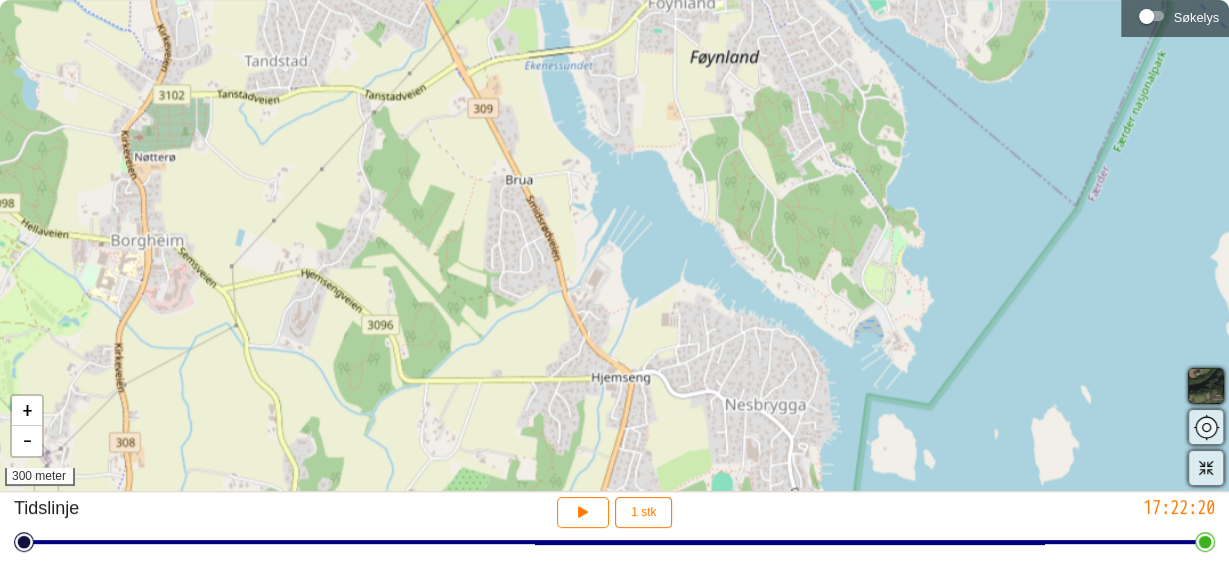 drag, startPoint x: 933, startPoint y: 182, endPoint x: 861, endPoint y: 481, distance: 307.54675 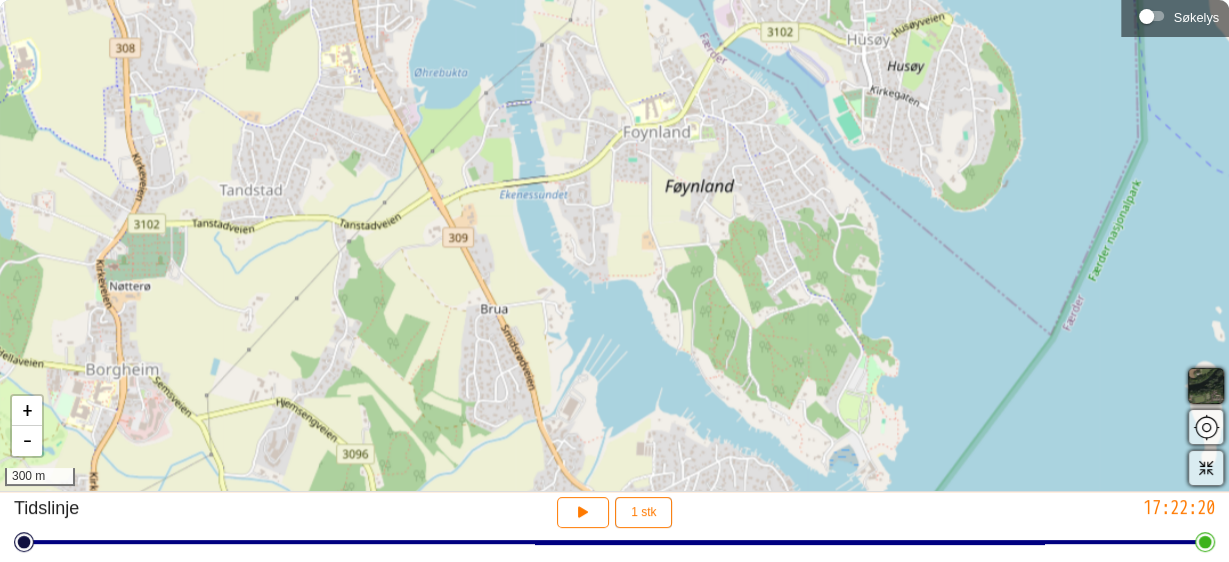 drag, startPoint x: 952, startPoint y: 295, endPoint x: 925, endPoint y: 433, distance: 140.6165 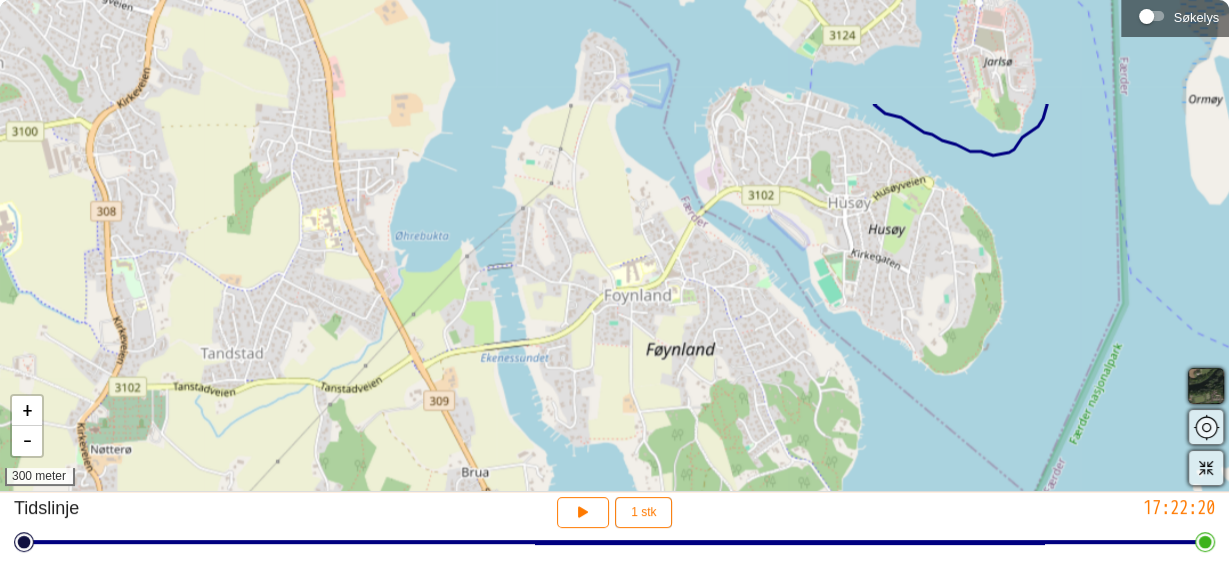 drag, startPoint x: 981, startPoint y: 265, endPoint x: 964, endPoint y: 418, distance: 153.94154 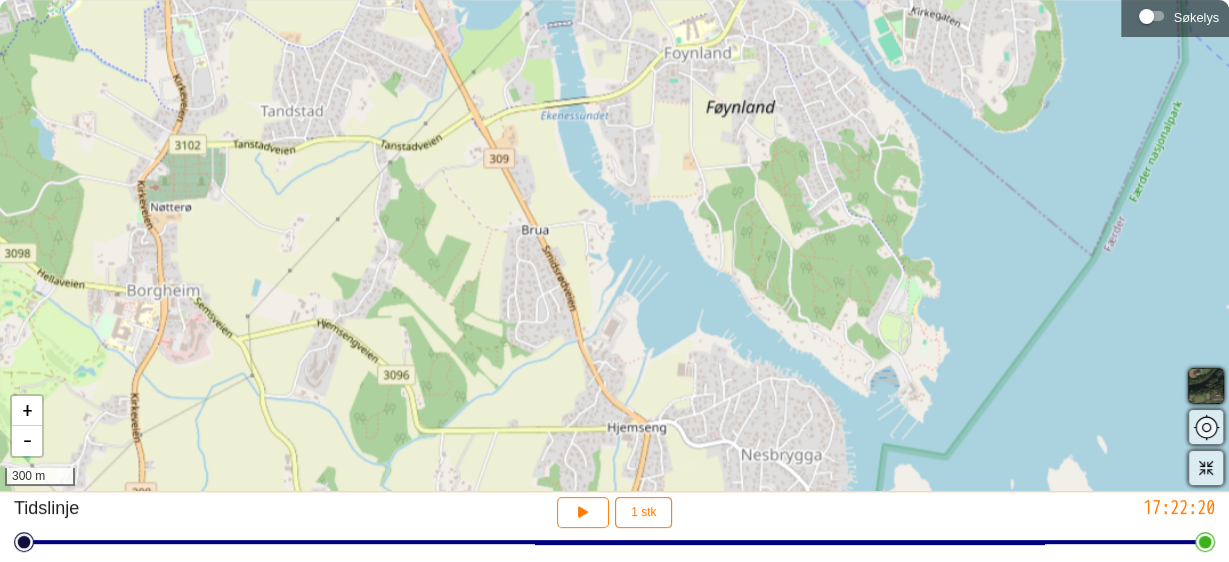drag, startPoint x: 964, startPoint y: 418, endPoint x: 1024, endPoint y: 175, distance: 250.29782 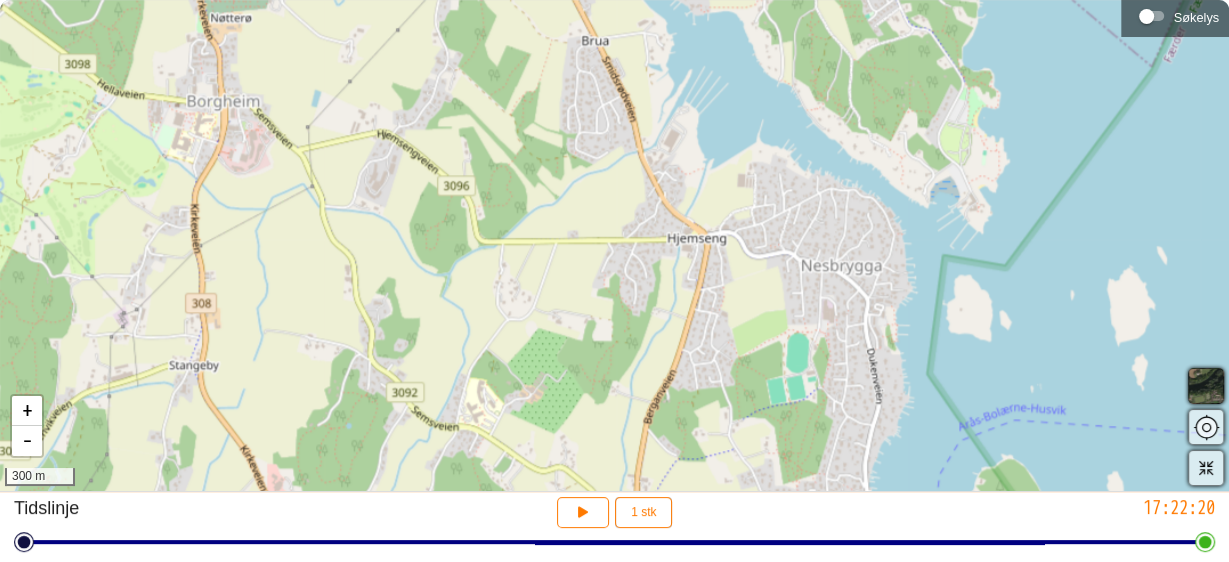 drag, startPoint x: 980, startPoint y: 379, endPoint x: 1046, endPoint y: 170, distance: 219.17345 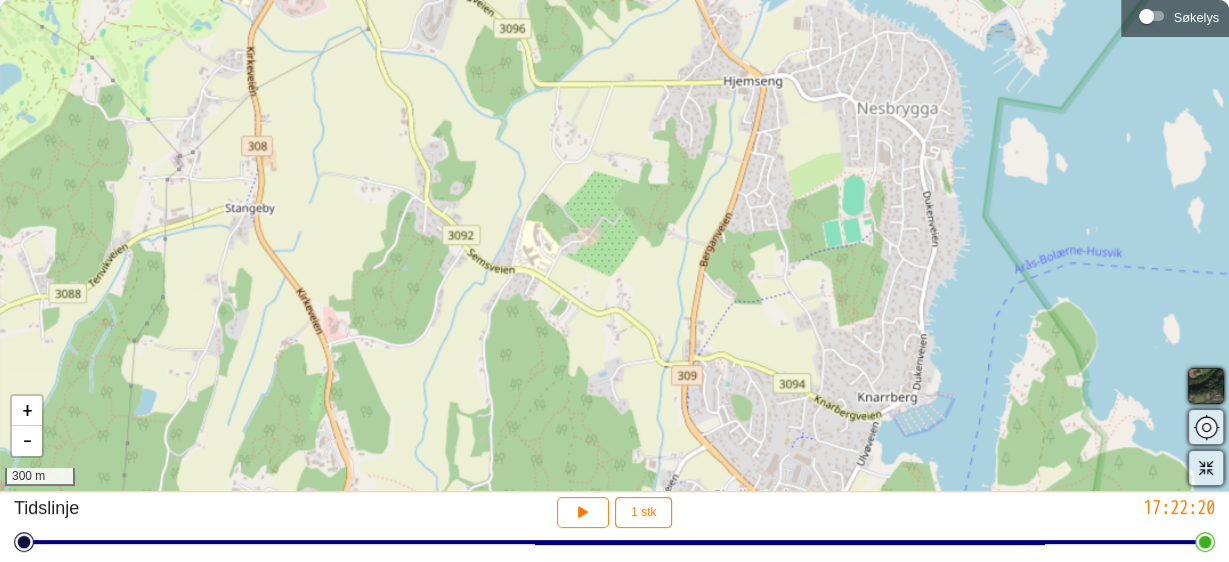 drag, startPoint x: 954, startPoint y: 284, endPoint x: 1004, endPoint y: 148, distance: 144.89996 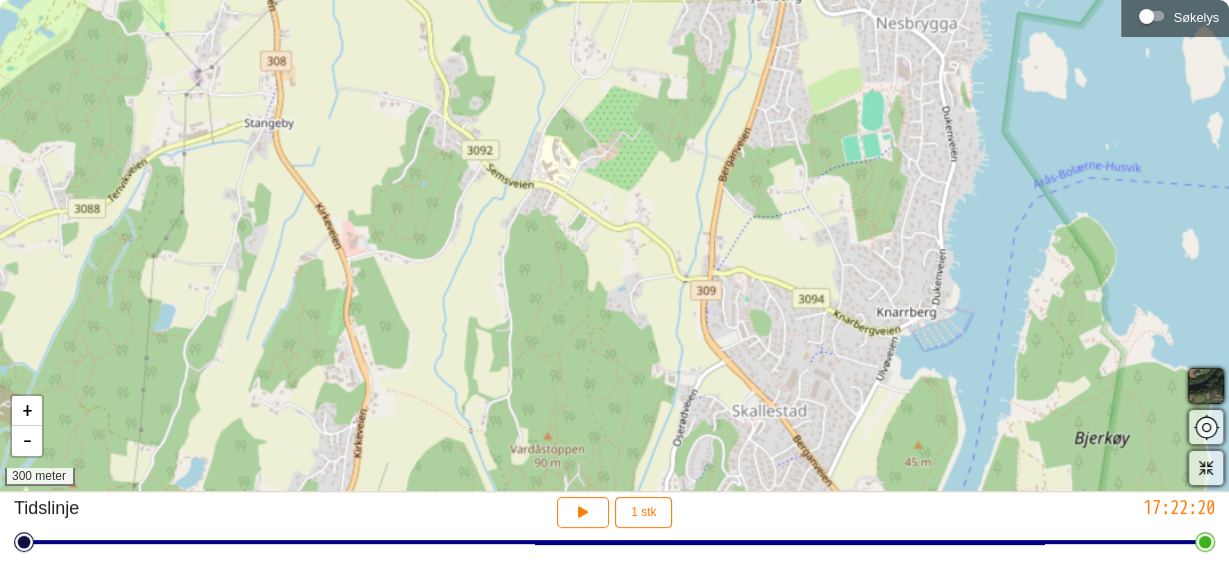 drag, startPoint x: 968, startPoint y: 288, endPoint x: 987, endPoint y: 203, distance: 87.09765 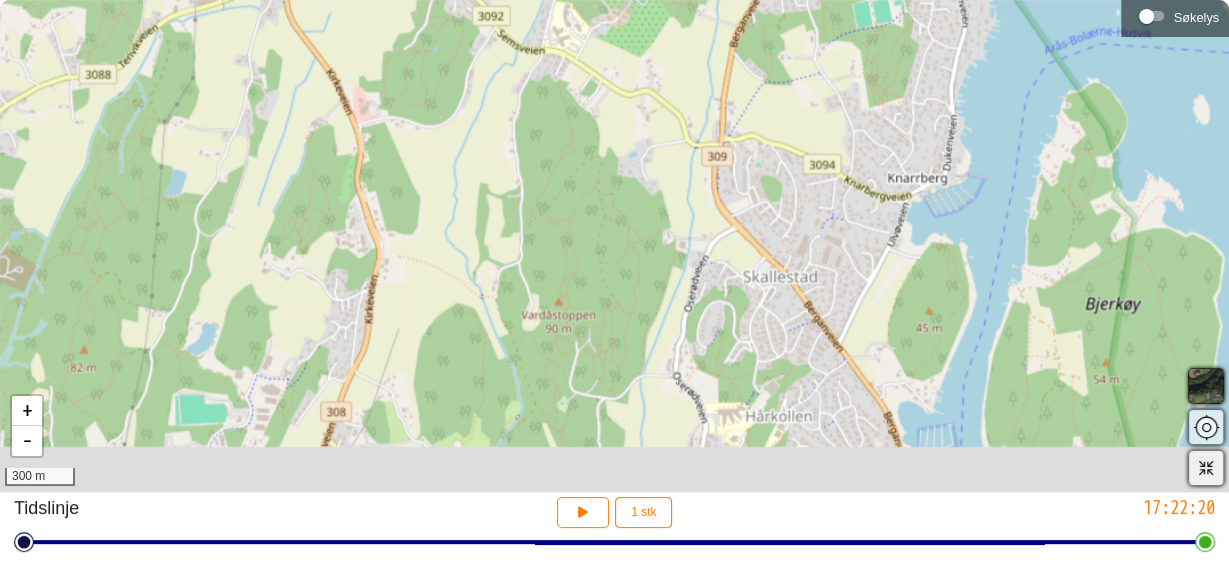 drag, startPoint x: 978, startPoint y: 312, endPoint x: 994, endPoint y: 134, distance: 178.71765 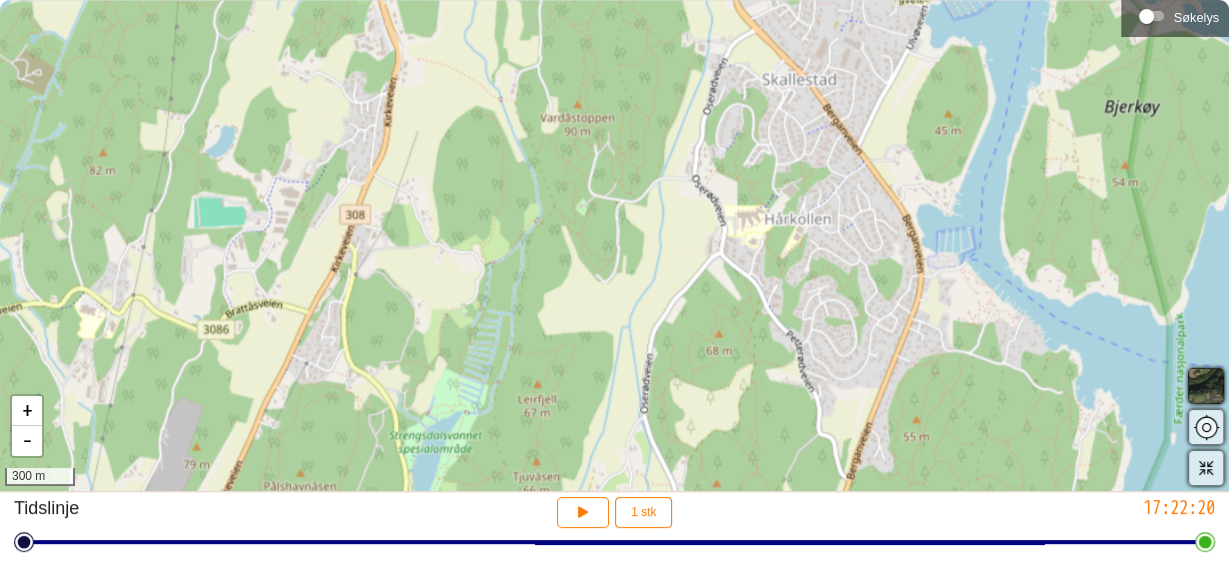 drag, startPoint x: 987, startPoint y: 302, endPoint x: 1001, endPoint y: 149, distance: 153.63919 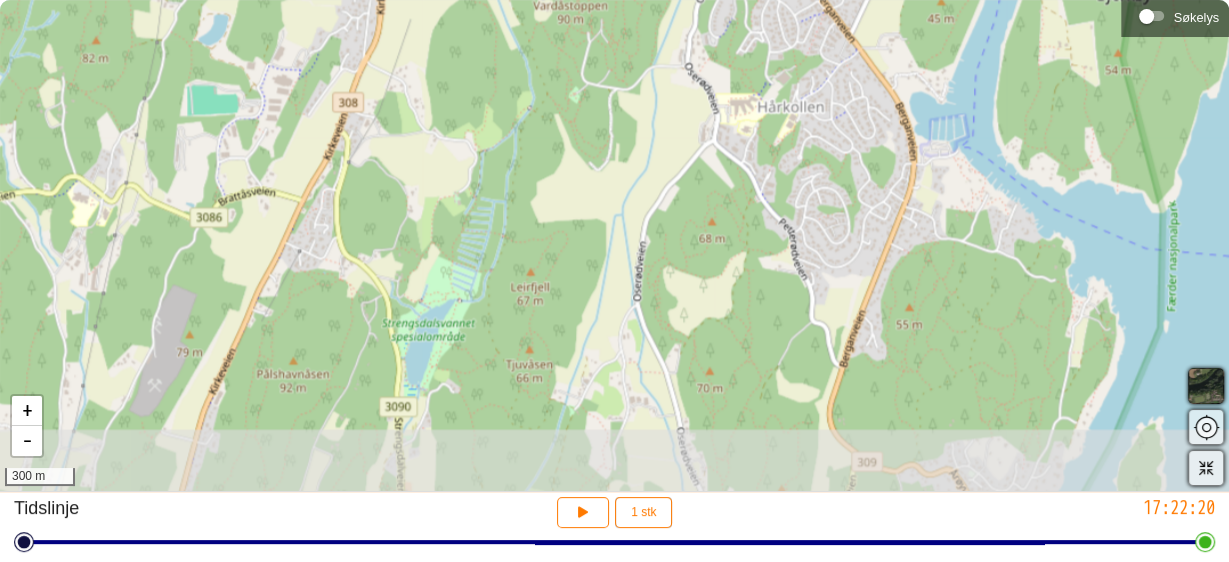 drag, startPoint x: 1070, startPoint y: 349, endPoint x: 1062, endPoint y: 224, distance: 125.25574 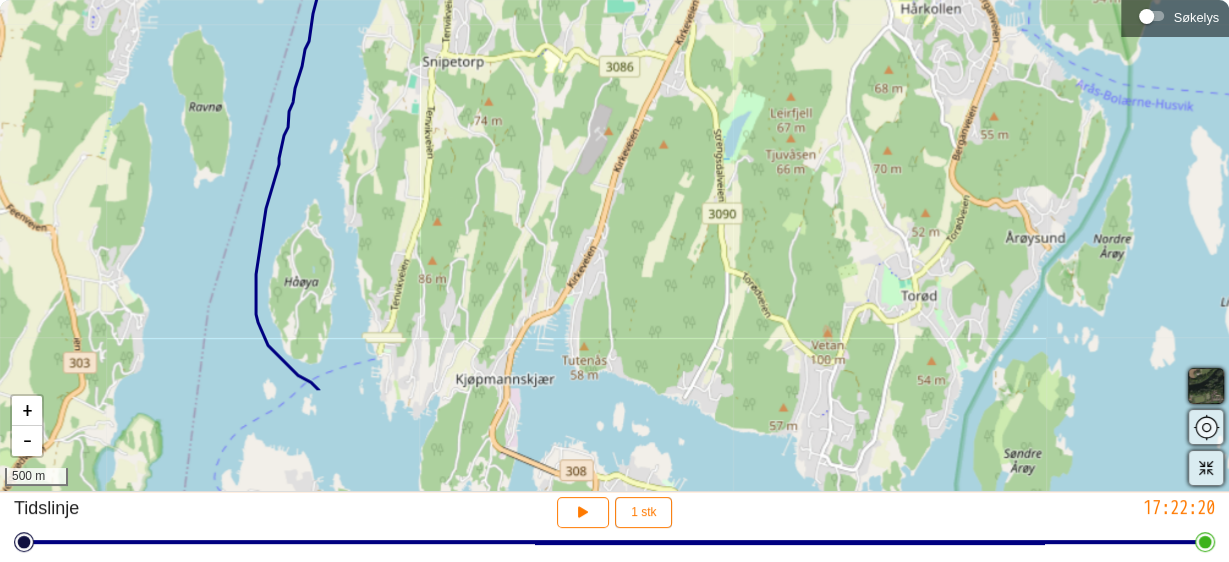 drag, startPoint x: 1083, startPoint y: 314, endPoint x: 1098, endPoint y: 164, distance: 150.74814 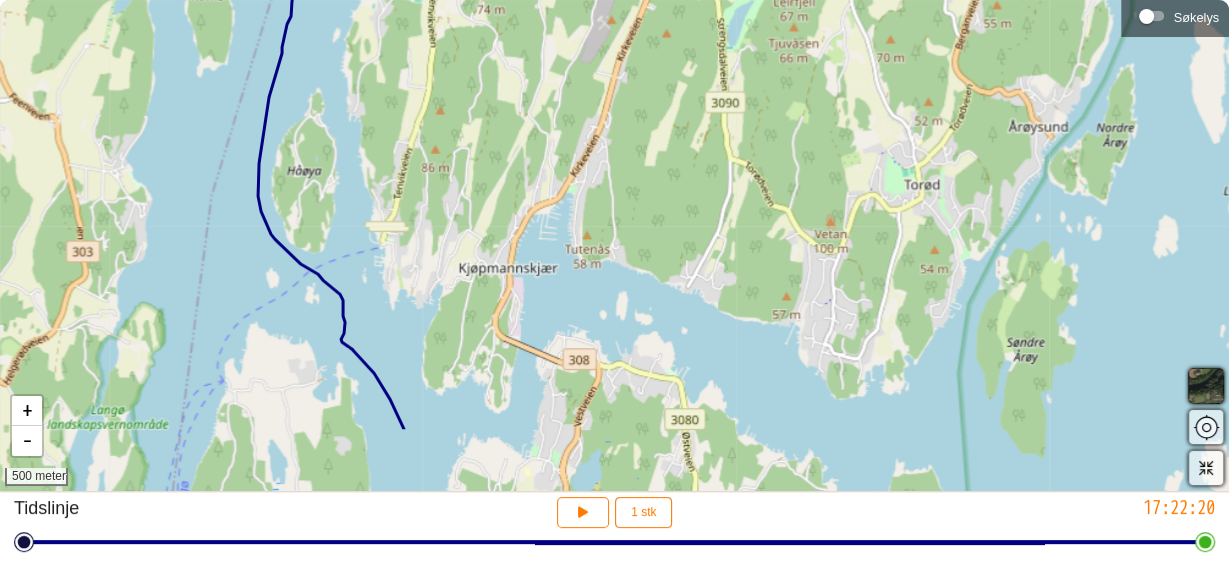 drag, startPoint x: 1054, startPoint y: 256, endPoint x: 1057, endPoint y: 145, distance: 111.040535 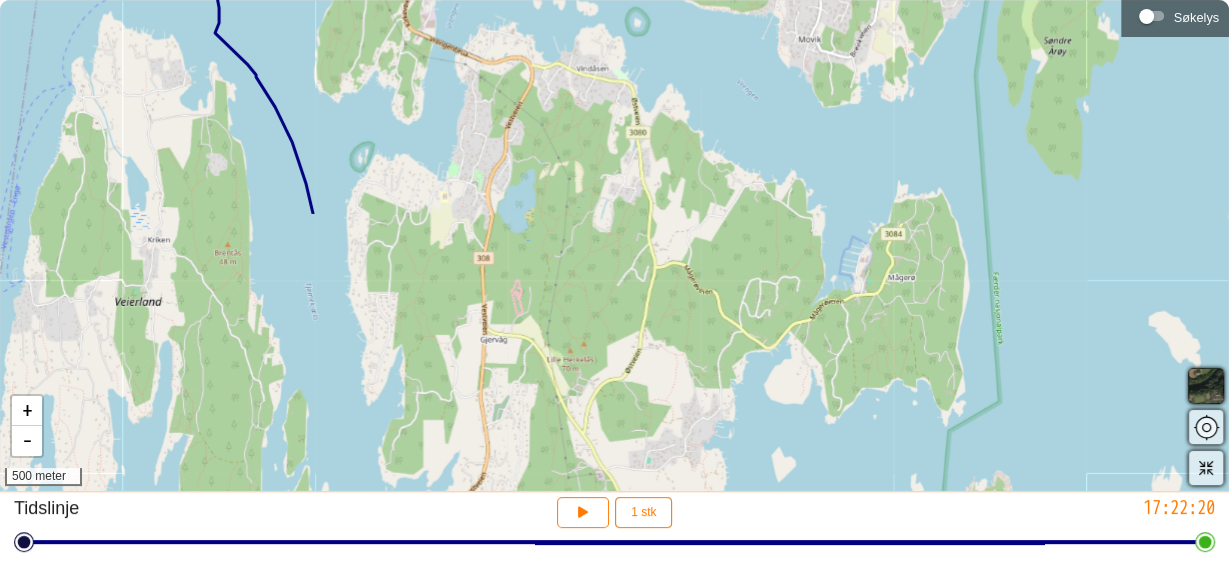 drag, startPoint x: 918, startPoint y: 369, endPoint x: 945, endPoint y: 42, distance: 328.1128 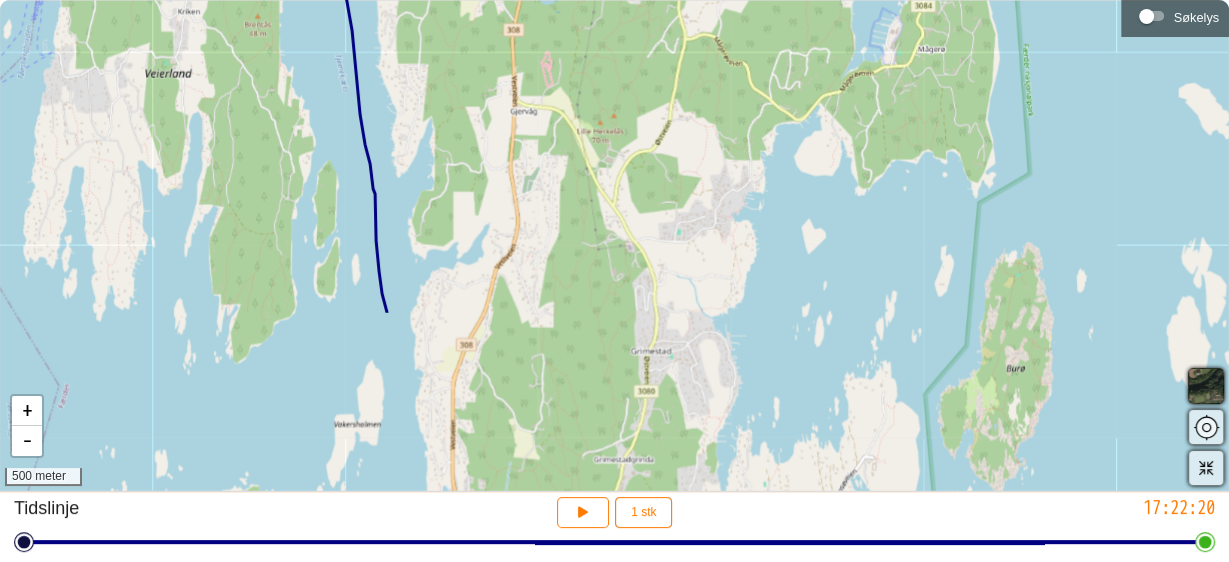 drag, startPoint x: 911, startPoint y: 287, endPoint x: 941, endPoint y: 59, distance: 229.96521 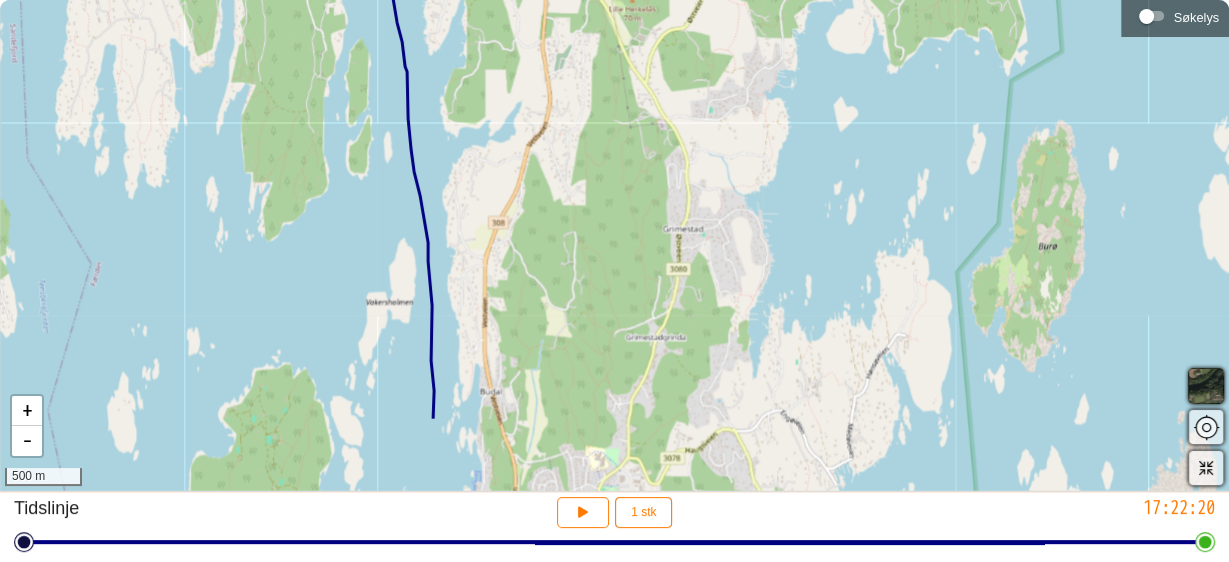 drag, startPoint x: 903, startPoint y: 204, endPoint x: 935, endPoint y: 78, distance: 130 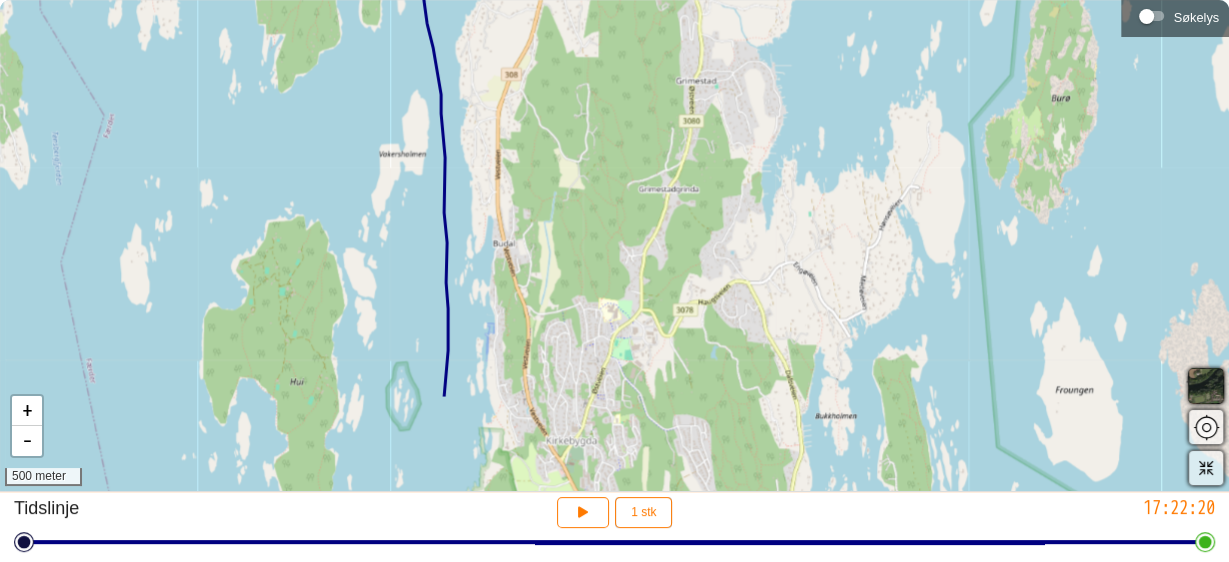 drag, startPoint x: 931, startPoint y: 195, endPoint x: 944, endPoint y: 51, distance: 144.58562 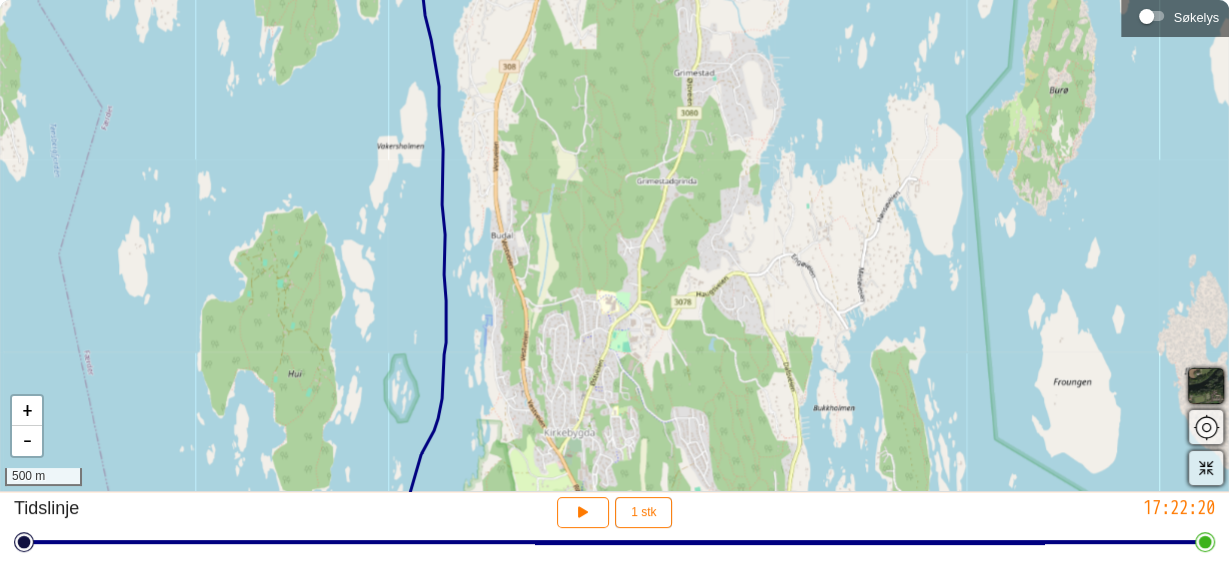 drag, startPoint x: 940, startPoint y: 168, endPoint x: 935, endPoint y: 67, distance: 101.12369 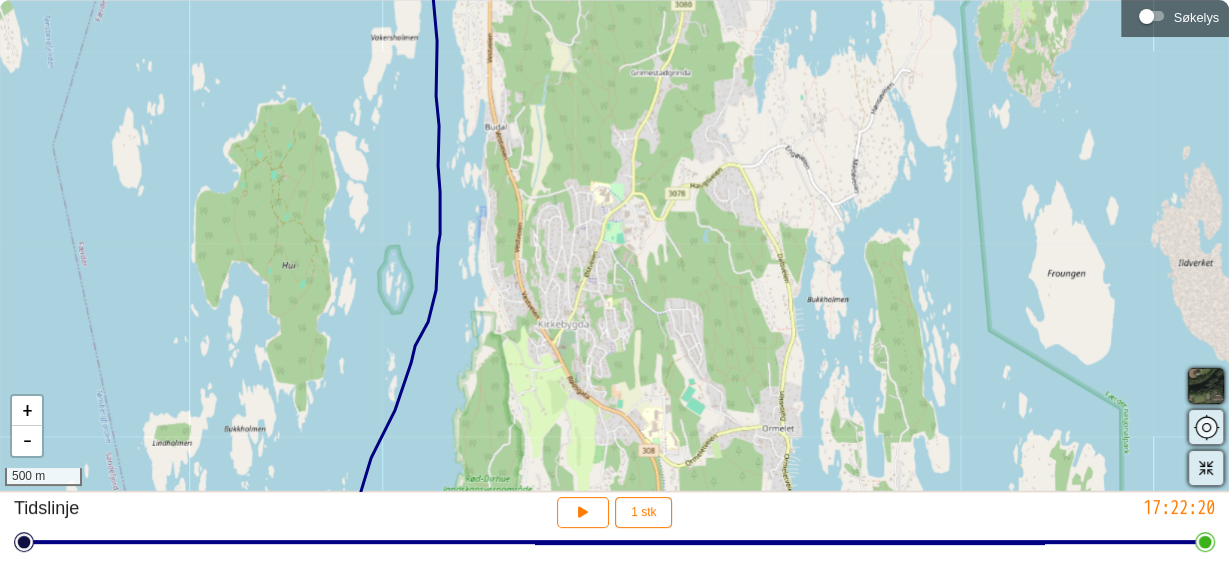 drag, startPoint x: 938, startPoint y: 168, endPoint x: 935, endPoint y: 158, distance: 10.440307 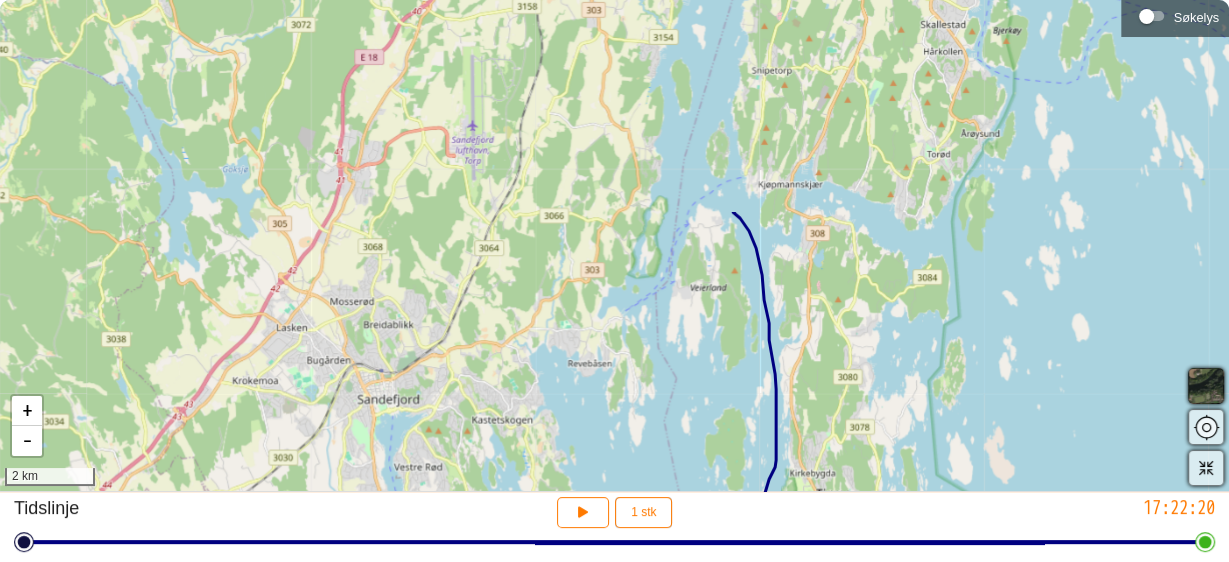 drag, startPoint x: 930, startPoint y: 147, endPoint x: 916, endPoint y: 408, distance: 261.3752 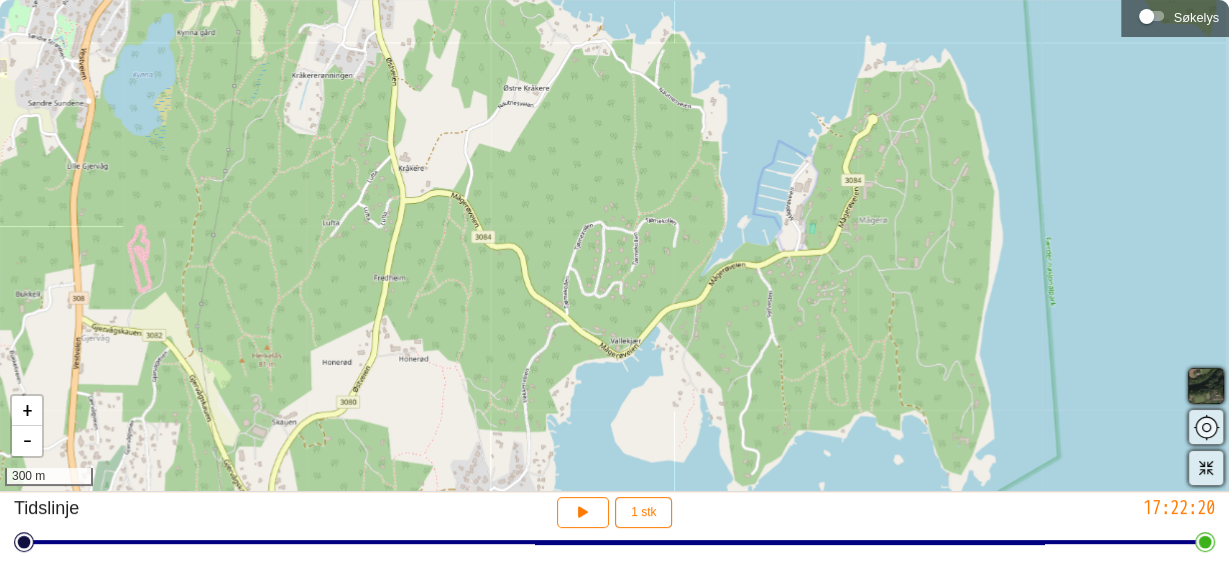 drag, startPoint x: 1152, startPoint y: 120, endPoint x: 950, endPoint y: 141, distance: 203.08865 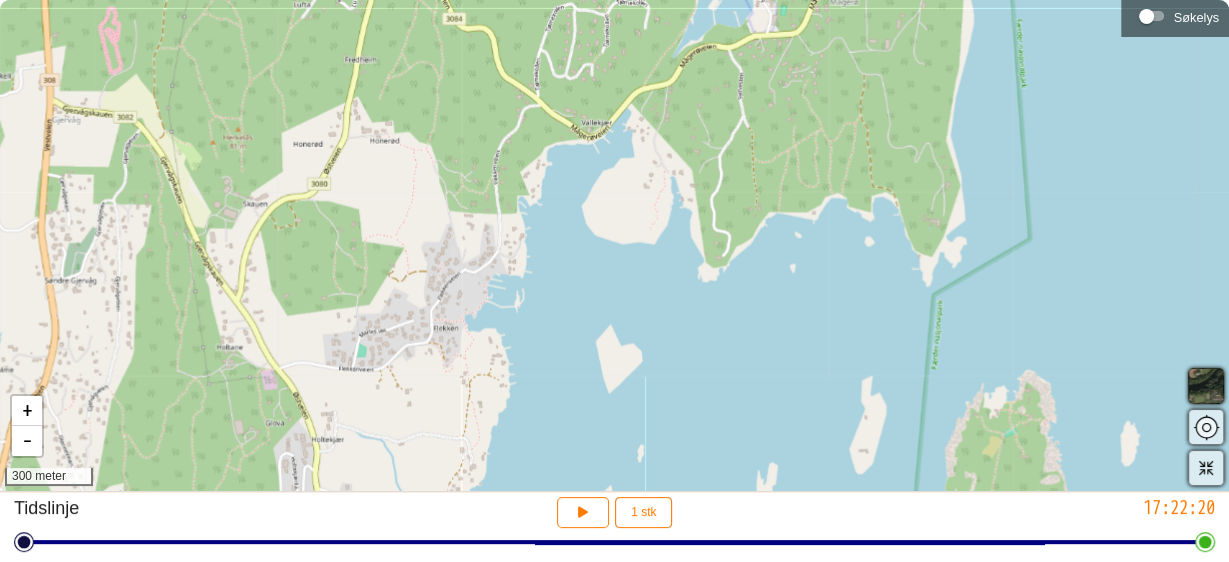 drag, startPoint x: 976, startPoint y: 121, endPoint x: 947, endPoint y: -97, distance: 219.92044 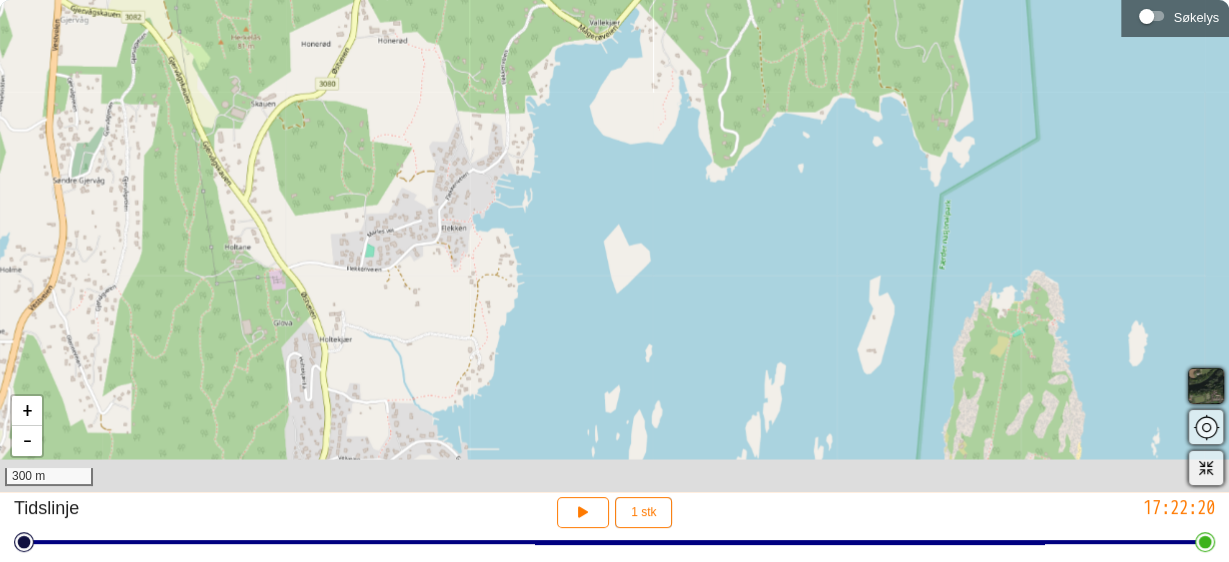 drag, startPoint x: 829, startPoint y: 257, endPoint x: 839, endPoint y: 129, distance: 128.39003 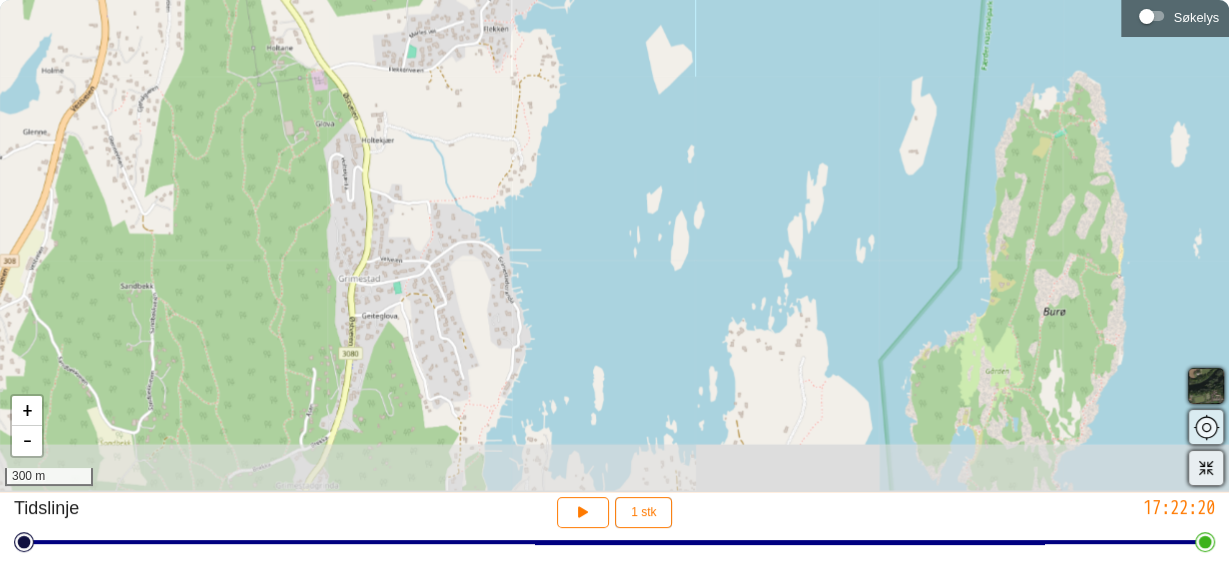 drag, startPoint x: 828, startPoint y: 206, endPoint x: 869, endPoint y: 33, distance: 177.792 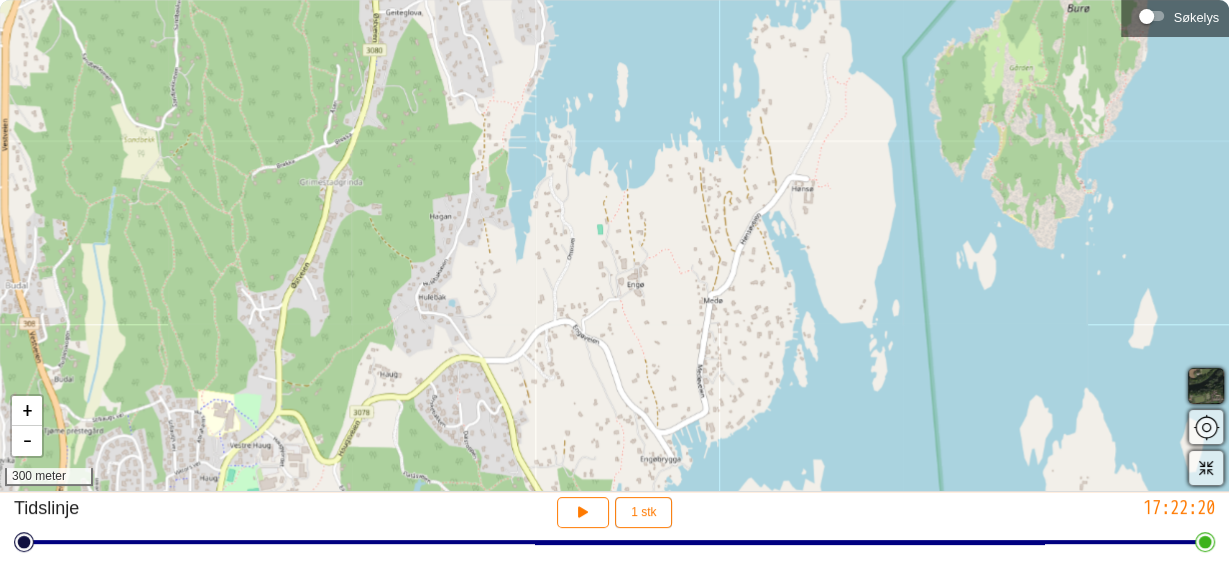 drag, startPoint x: 825, startPoint y: 205, endPoint x: 849, endPoint y: -97, distance: 302.95215 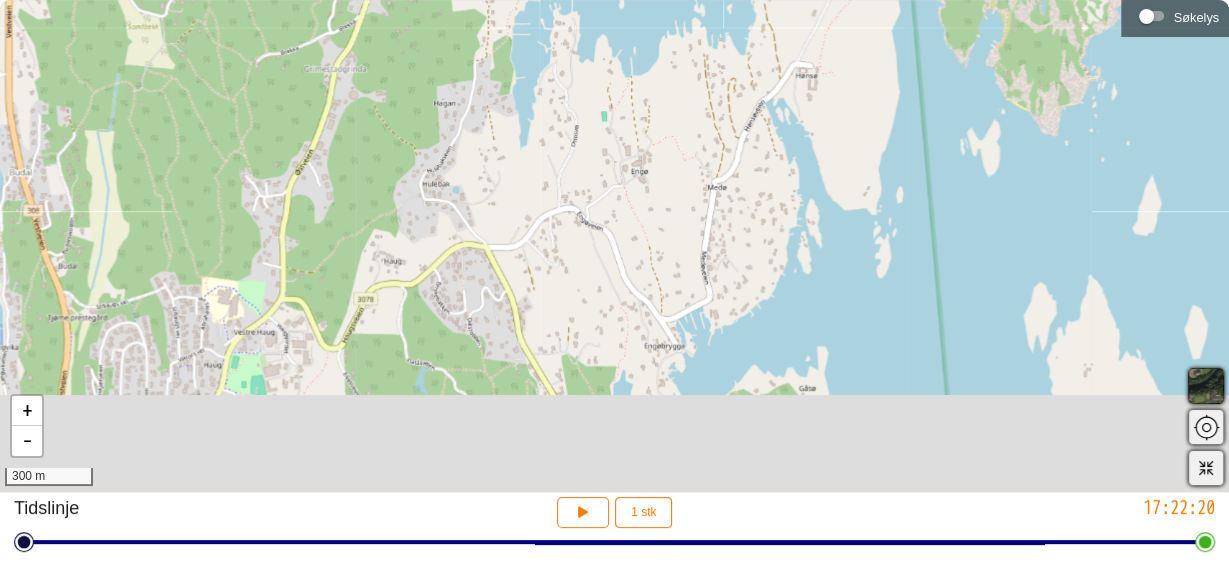 drag, startPoint x: 849, startPoint y: 162, endPoint x: 863, endPoint y: -49, distance: 211.46394 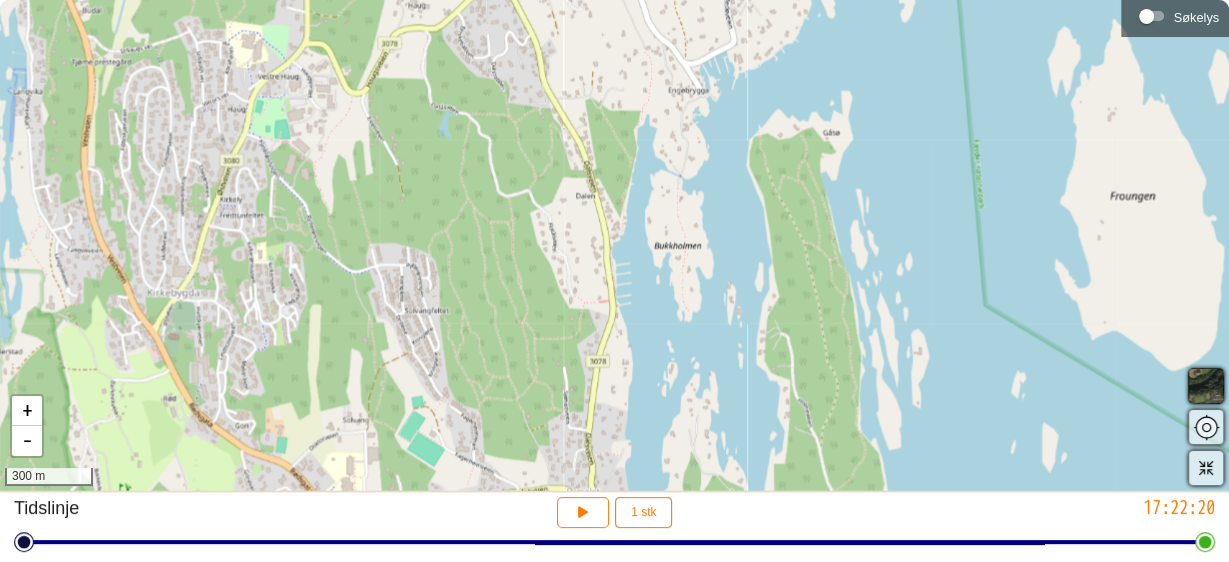 drag, startPoint x: 863, startPoint y: 69, endPoint x: 875, endPoint y: -76, distance: 145.4957 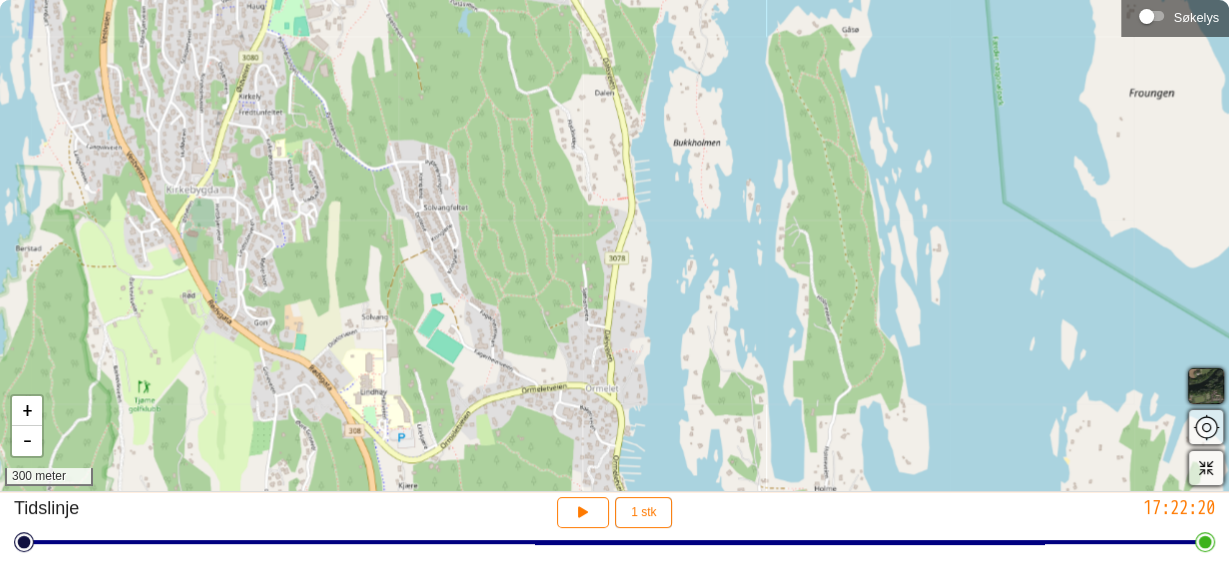 drag, startPoint x: 861, startPoint y: 77, endPoint x: 880, endPoint y: -26, distance: 104.73777 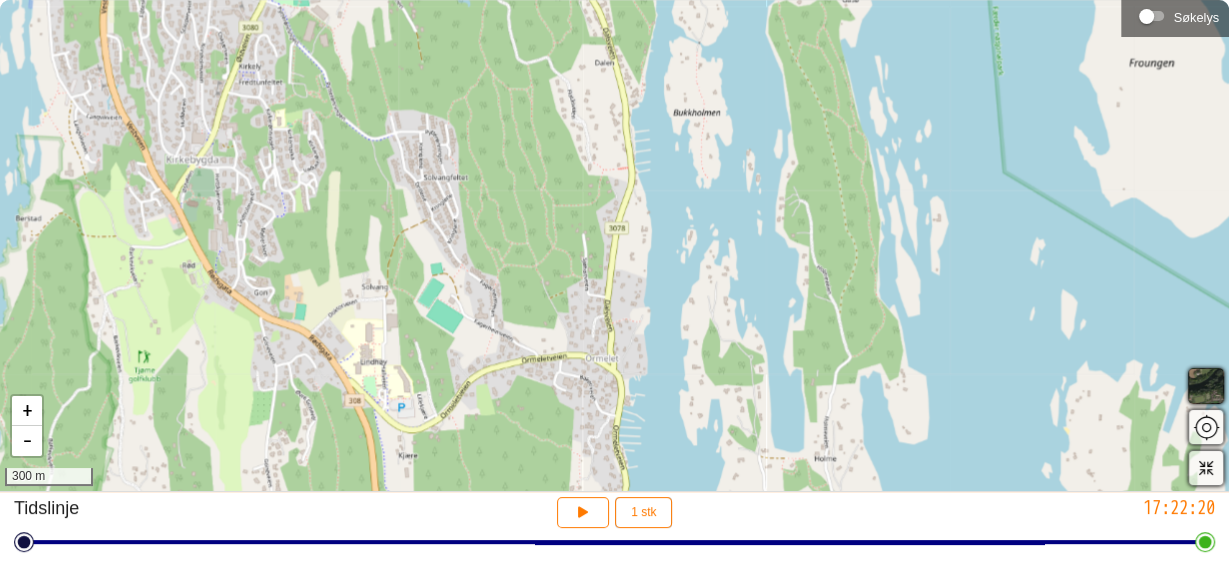 drag, startPoint x: 841, startPoint y: 183, endPoint x: 840, endPoint y: 83, distance: 100.005 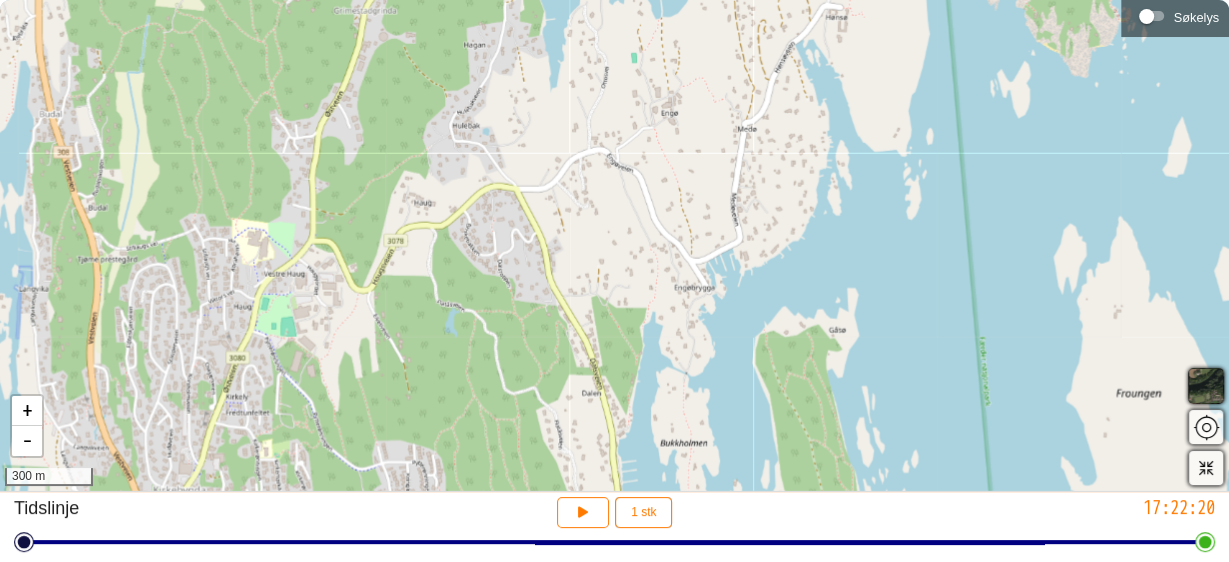 drag, startPoint x: 820, startPoint y: 176, endPoint x: 808, endPoint y: 576, distance: 400.17996 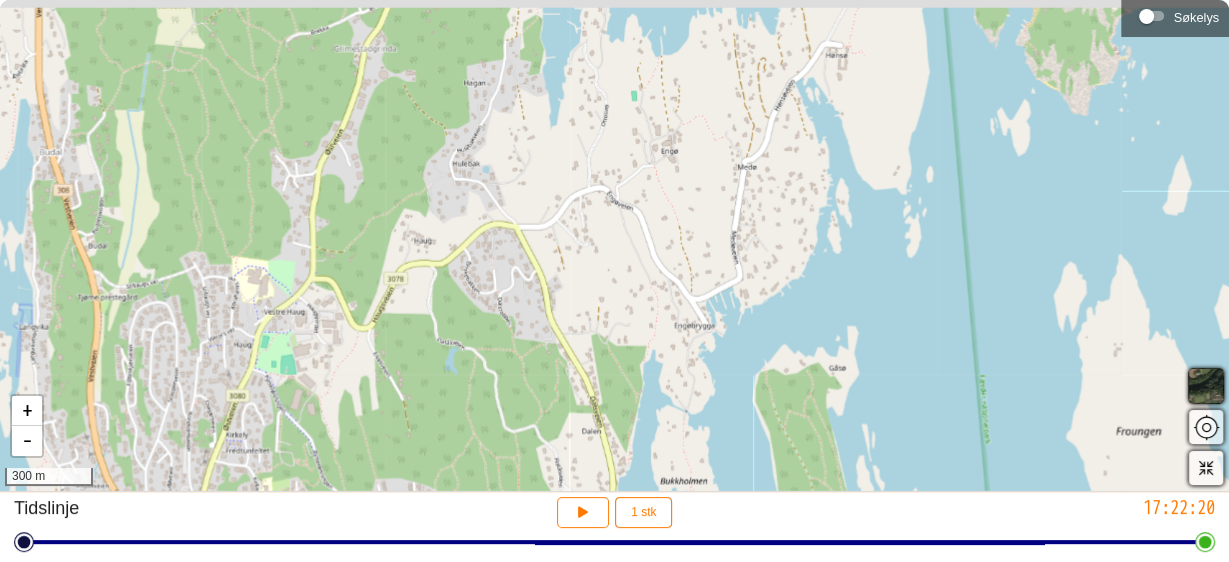 drag, startPoint x: 858, startPoint y: 338, endPoint x: 849, endPoint y: 486, distance: 148.27339 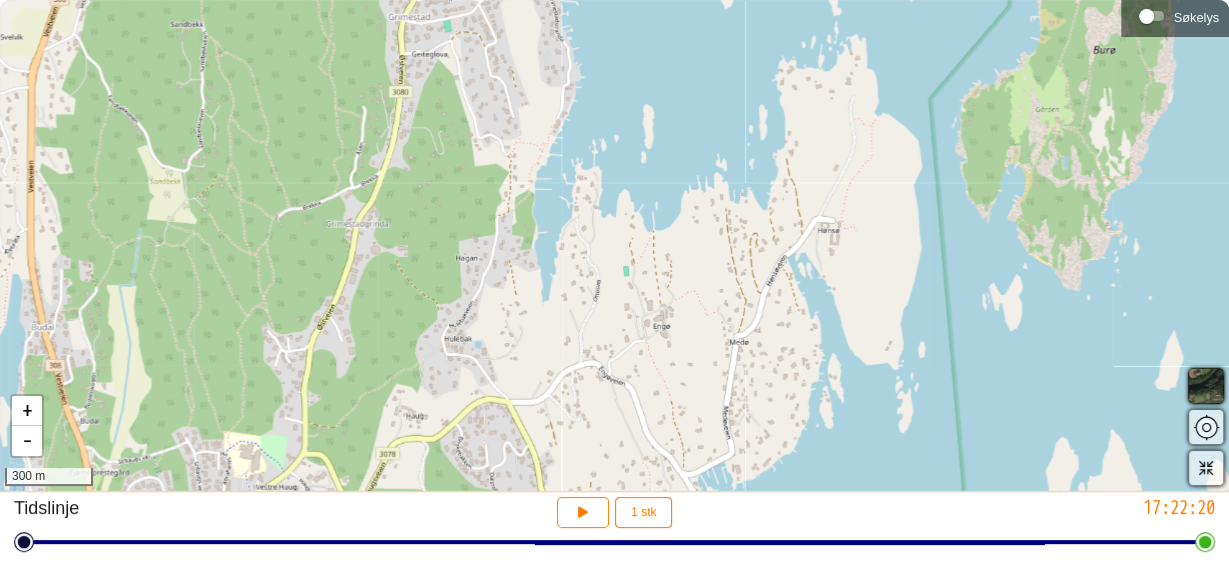 drag, startPoint x: 866, startPoint y: 422, endPoint x: 844, endPoint y: 557, distance: 136.78085 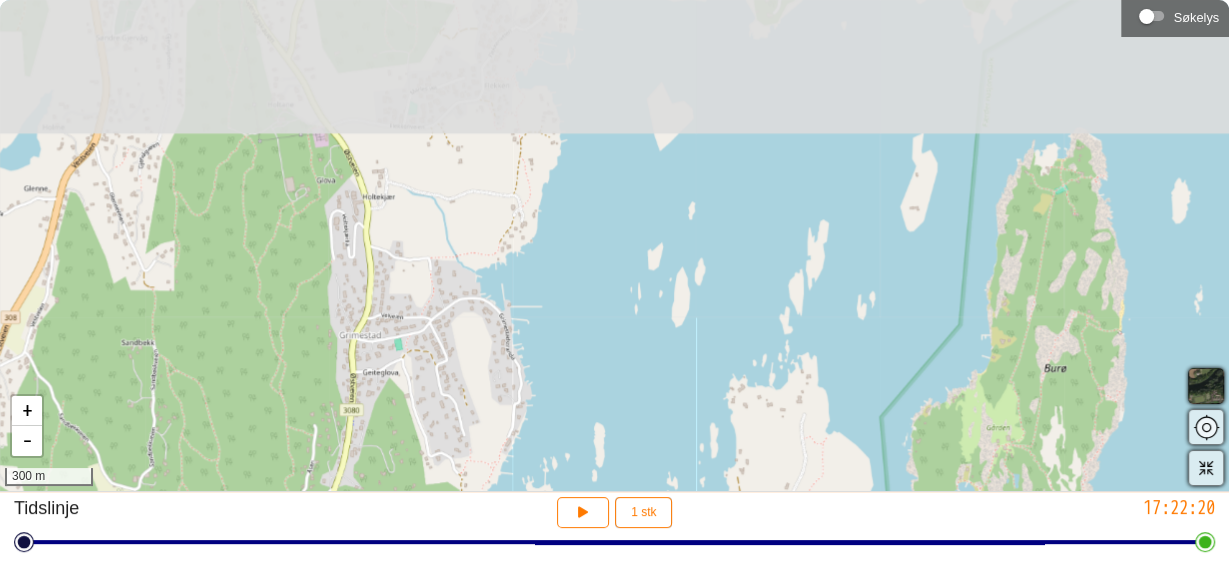 drag, startPoint x: 843, startPoint y: 394, endPoint x: 816, endPoint y: 579, distance: 186.95988 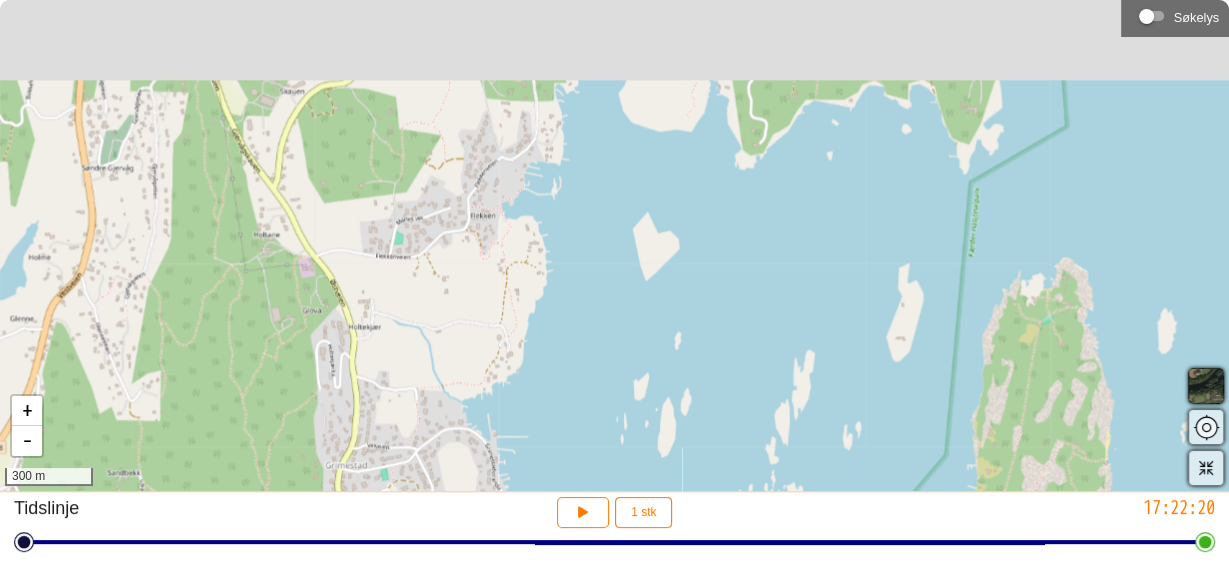 drag, startPoint x: 828, startPoint y: 451, endPoint x: 797, endPoint y: 593, distance: 145.34442 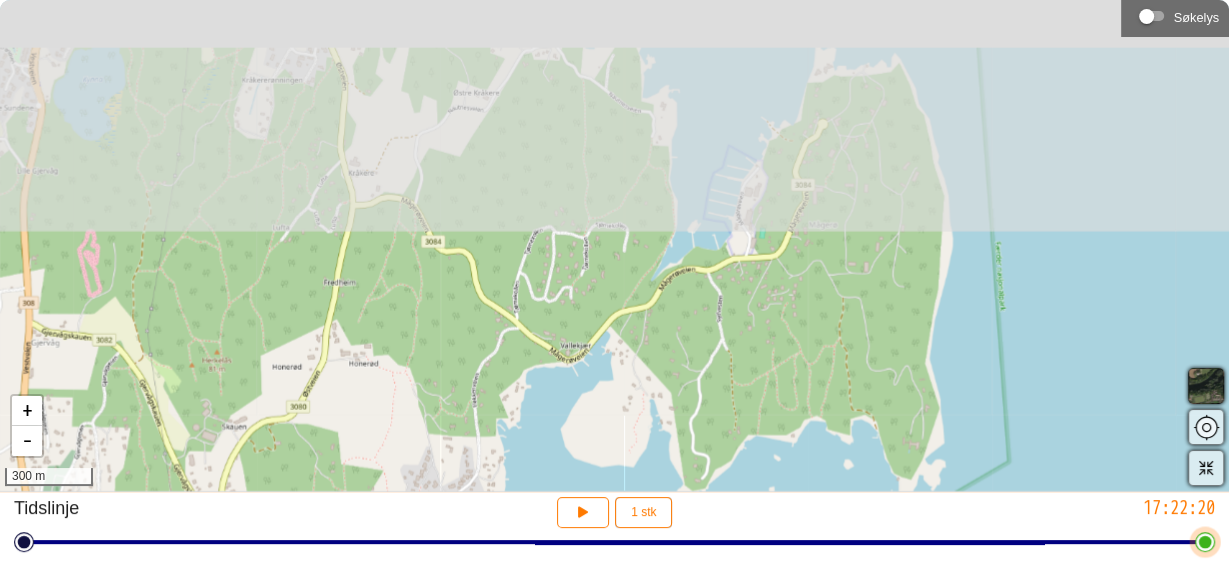 drag, startPoint x: 900, startPoint y: 227, endPoint x: 857, endPoint y: 536, distance: 311.97757 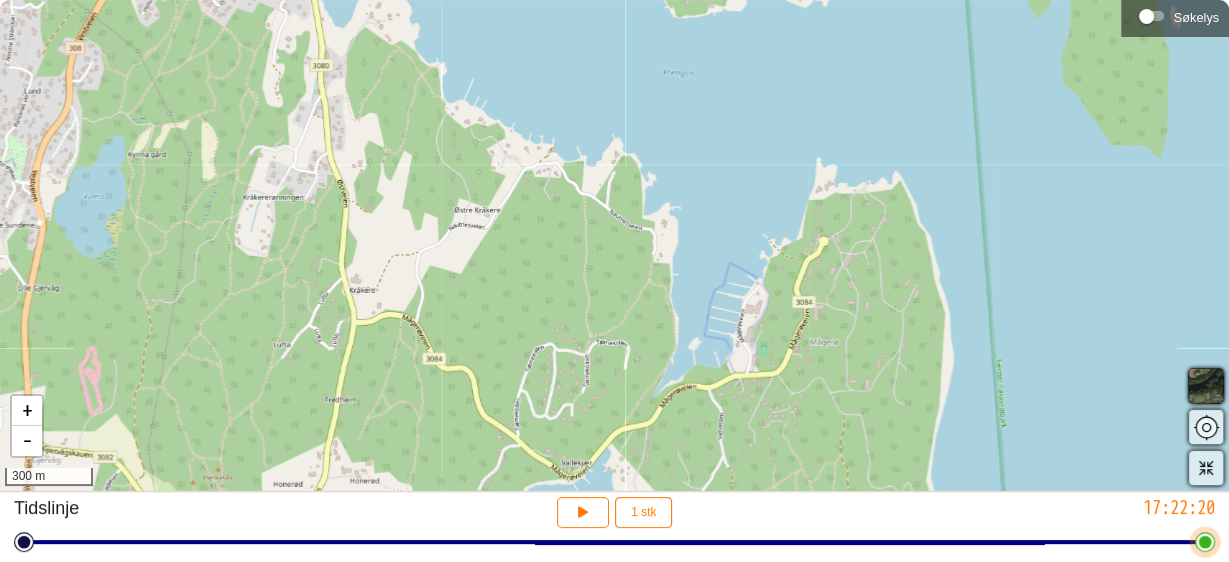 drag, startPoint x: 892, startPoint y: 346, endPoint x: 894, endPoint y: 555, distance: 209.00957 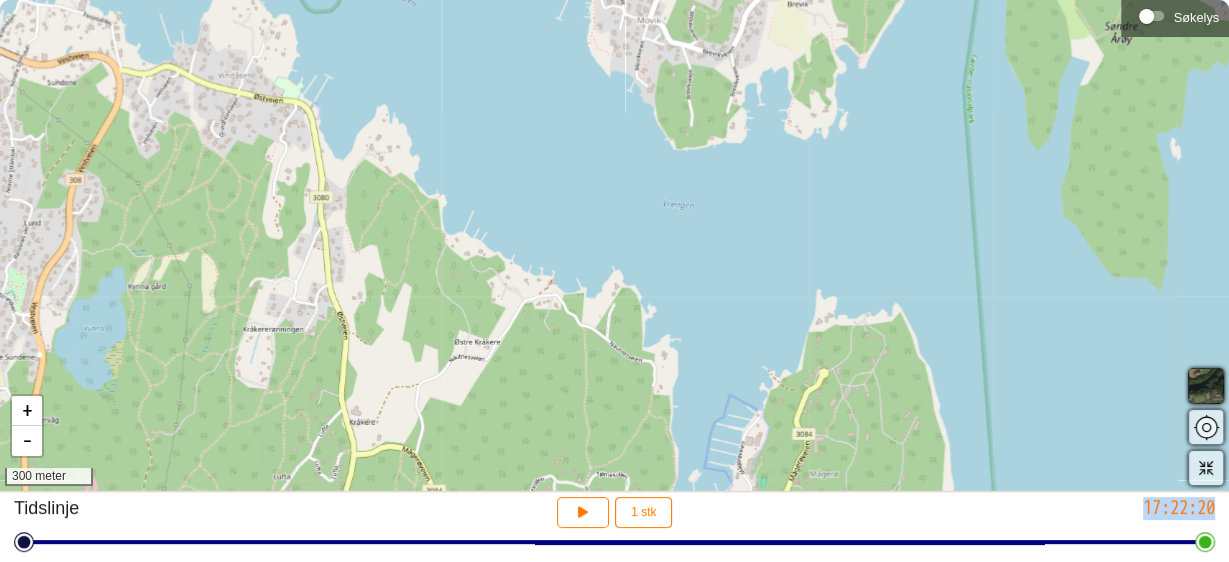 drag, startPoint x: 894, startPoint y: 507, endPoint x: 876, endPoint y: 593, distance: 87.86353 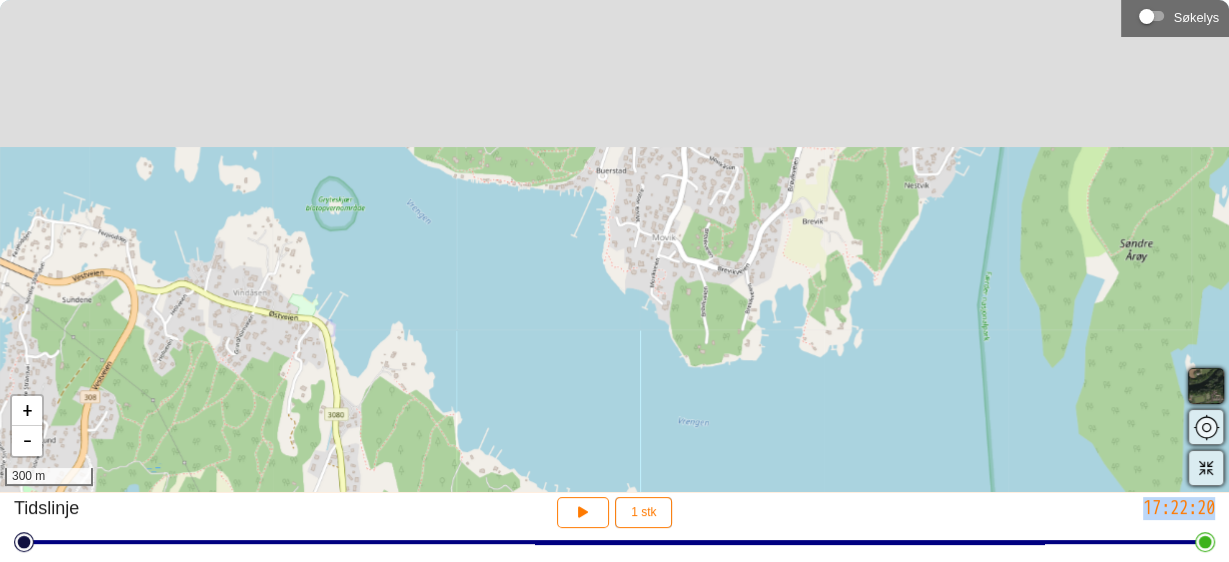 drag, startPoint x: 880, startPoint y: 158, endPoint x: 876, endPoint y: 443, distance: 285.02808 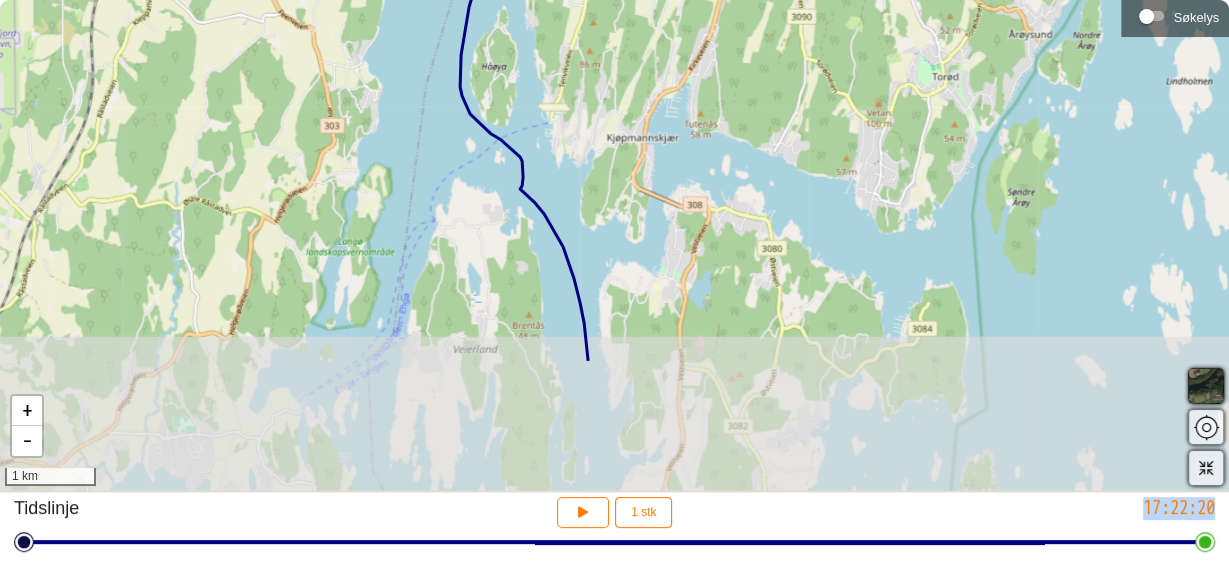 drag, startPoint x: 936, startPoint y: 400, endPoint x: 812, endPoint y: 170, distance: 261.29675 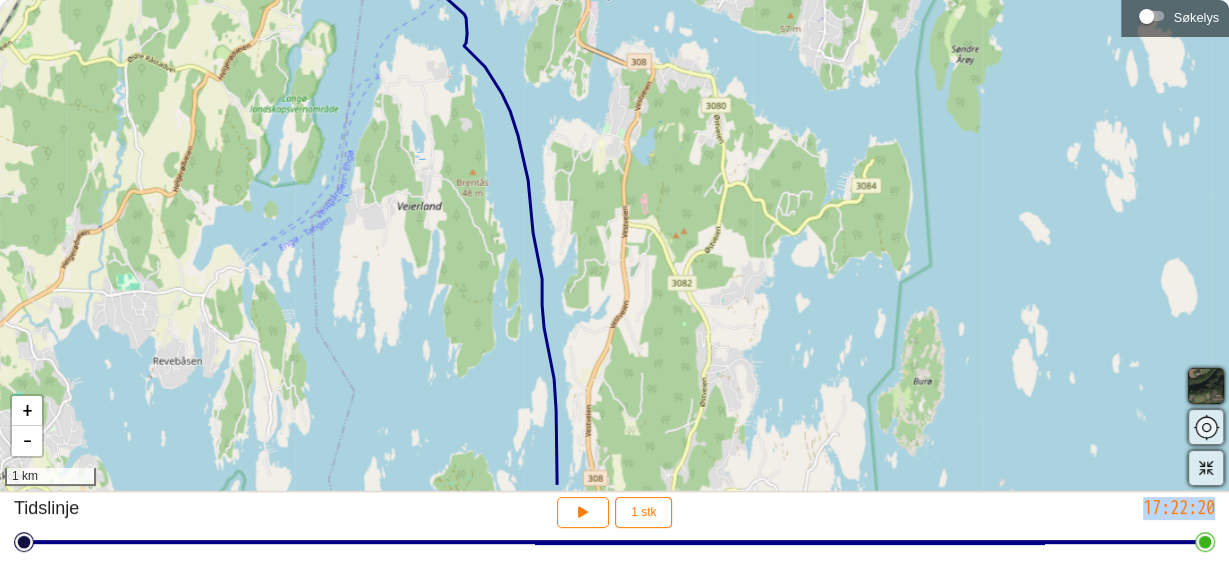 drag, startPoint x: 839, startPoint y: 302, endPoint x: 839, endPoint y: 179, distance: 123 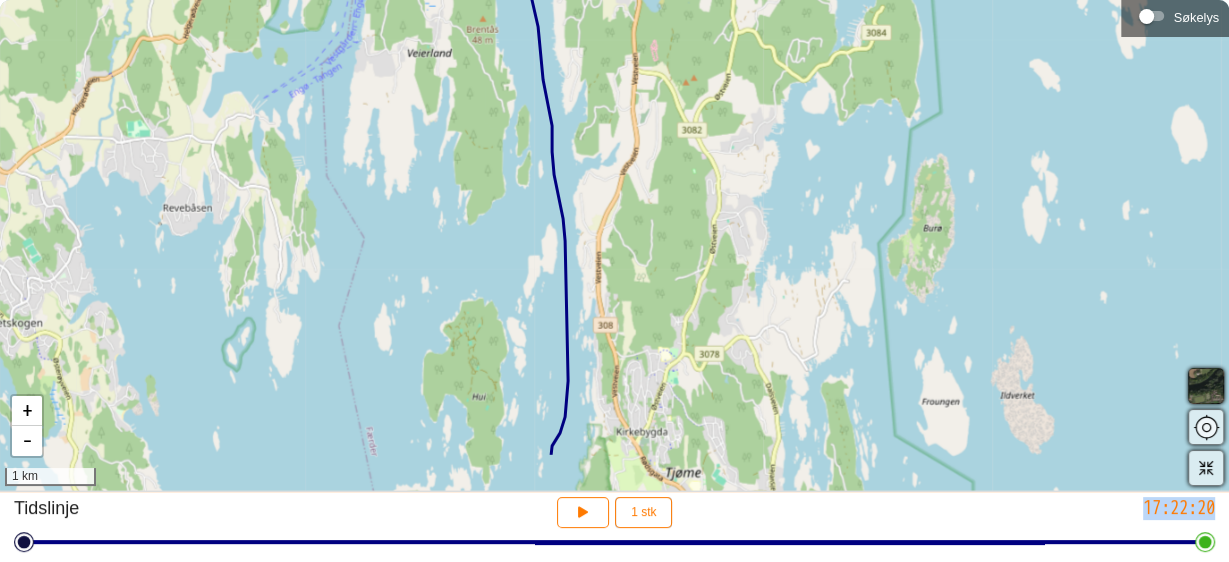 drag, startPoint x: 830, startPoint y: 268, endPoint x: 840, endPoint y: 123, distance: 145.34442 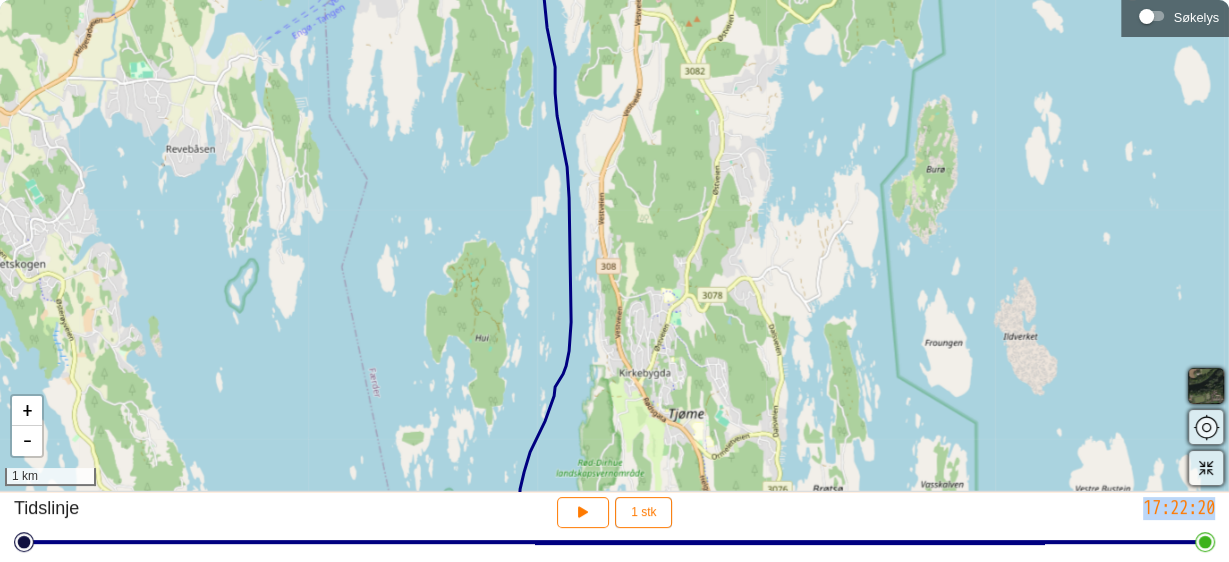 drag, startPoint x: 826, startPoint y: 198, endPoint x: 824, endPoint y: 172, distance: 26.076809 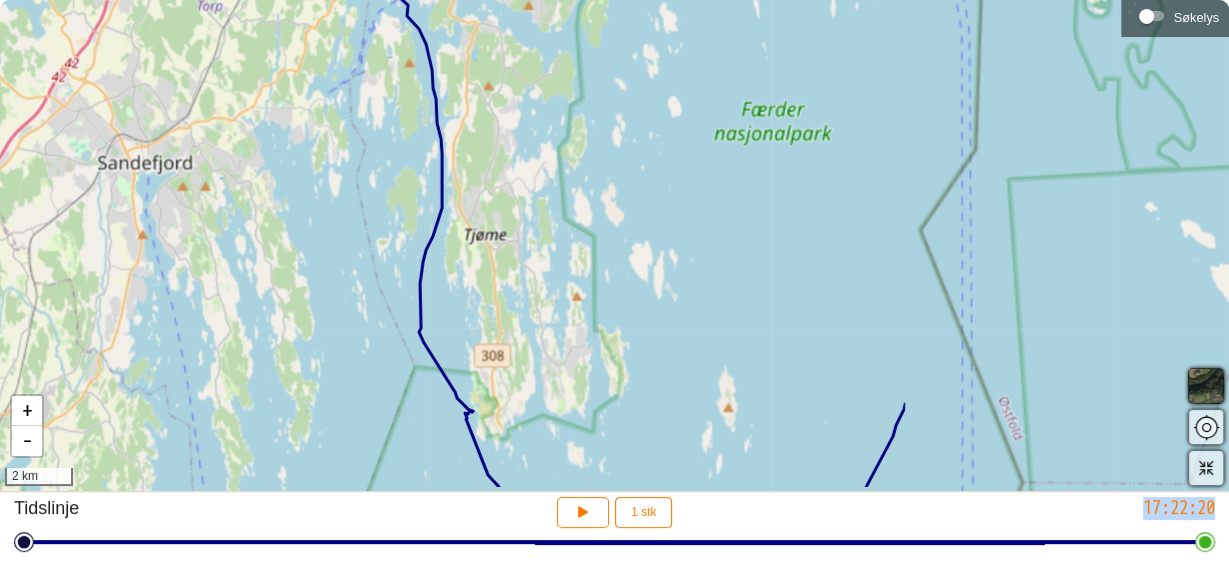 drag, startPoint x: 1062, startPoint y: 279, endPoint x: 615, endPoint y: 225, distance: 450.24994 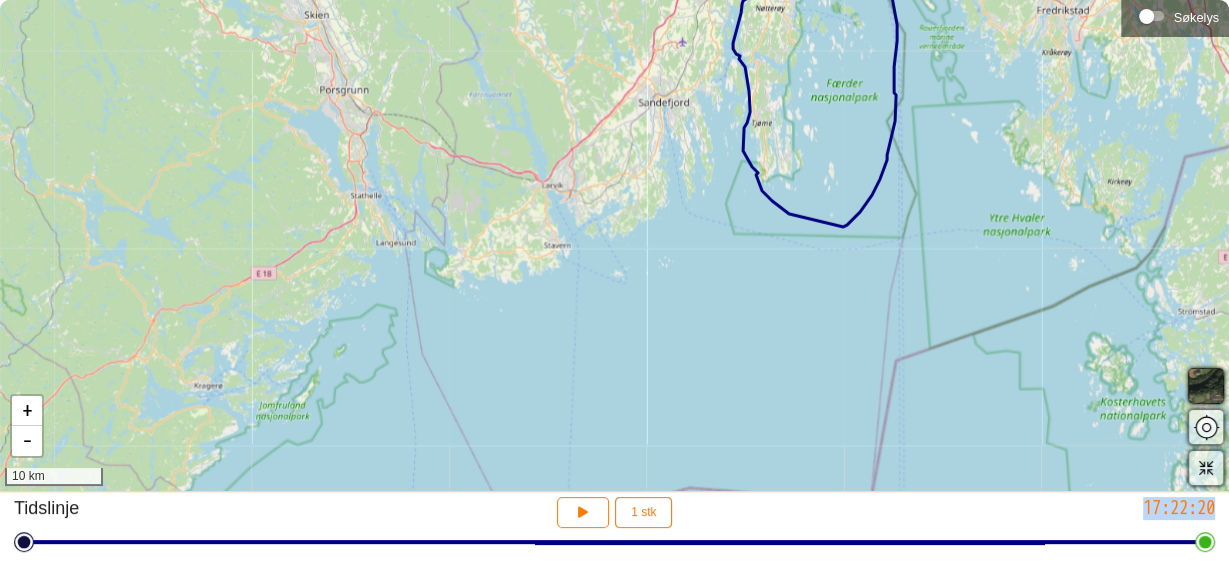 drag, startPoint x: 919, startPoint y: 349, endPoint x: 945, endPoint y: 214, distance: 137.48091 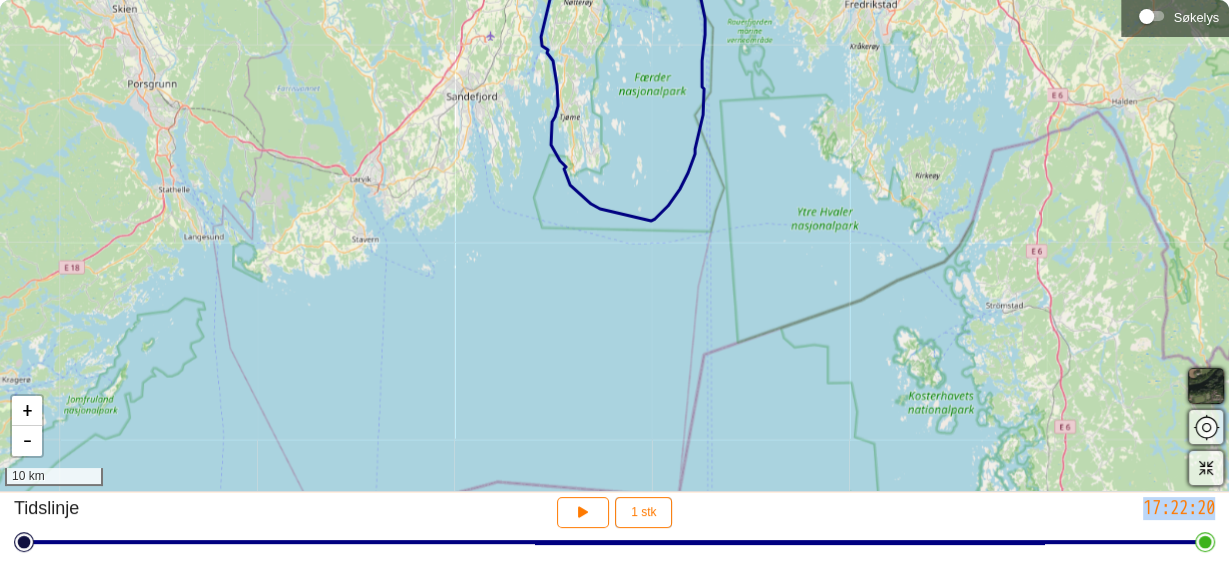 drag, startPoint x: 1054, startPoint y: 271, endPoint x: 862, endPoint y: 265, distance: 192.09373 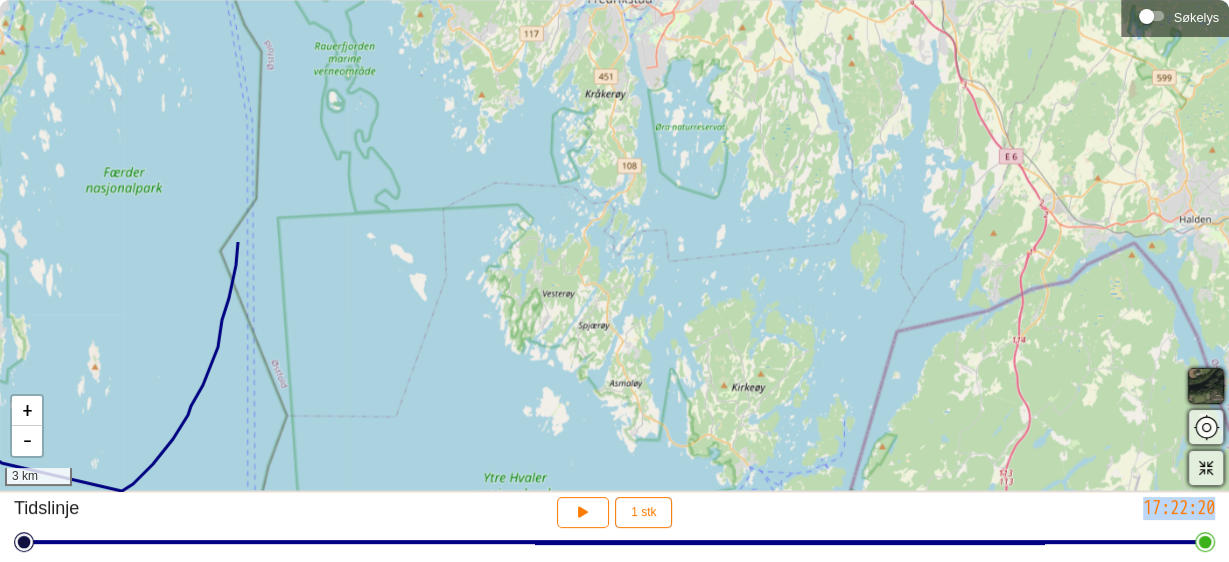 drag, startPoint x: 992, startPoint y: 275, endPoint x: 798, endPoint y: 566, distance: 349.73846 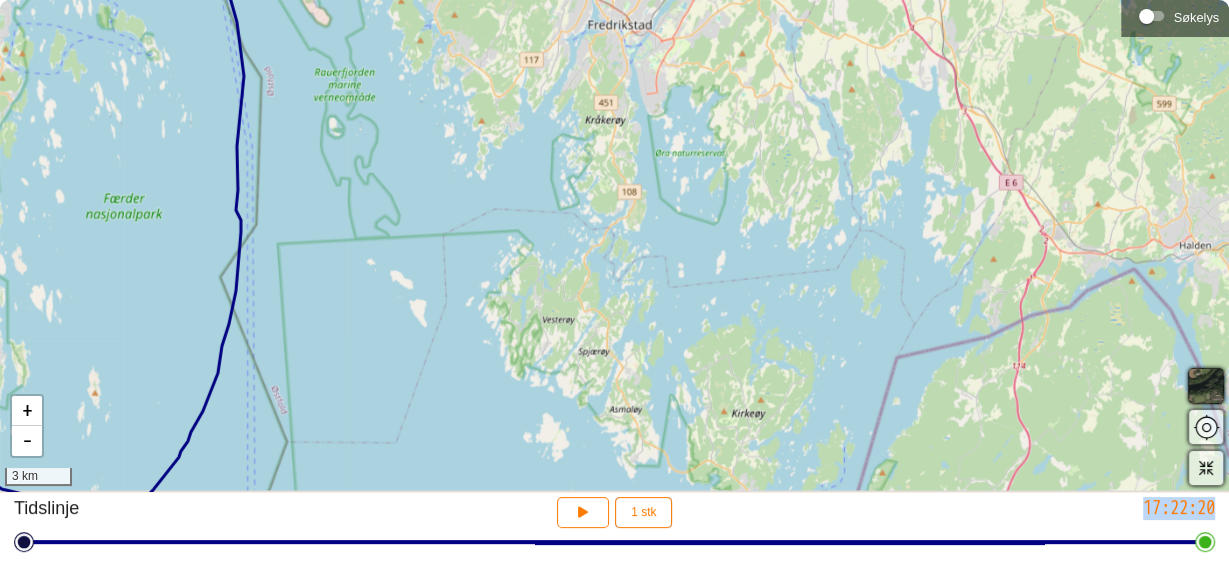 drag, startPoint x: 624, startPoint y: 195, endPoint x: 624, endPoint y: 221, distance: 26 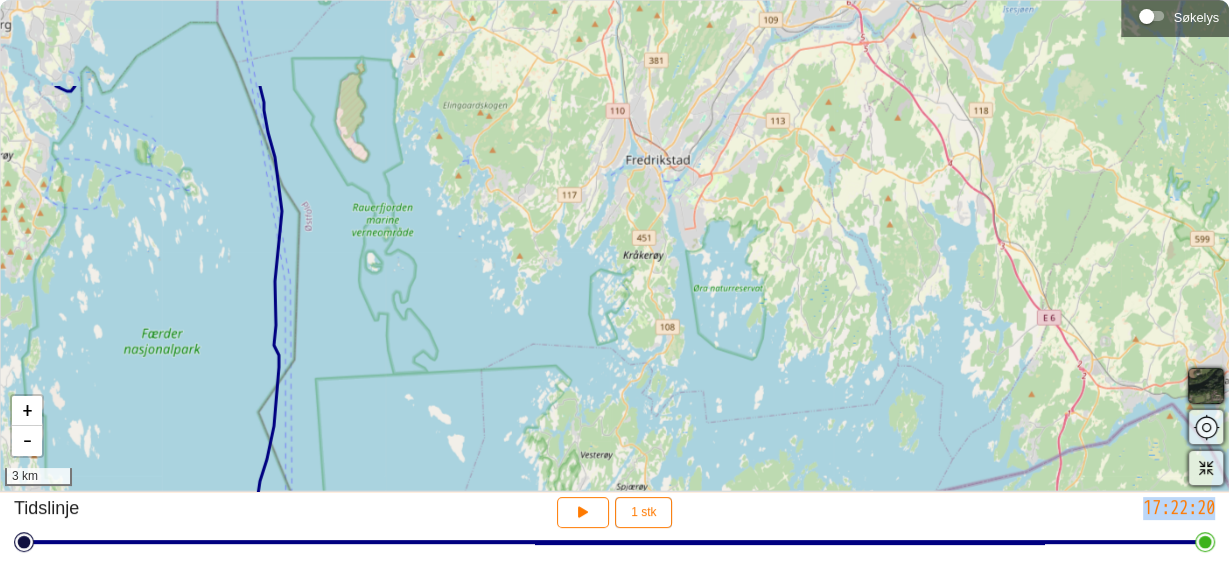 drag, startPoint x: 582, startPoint y: 206, endPoint x: 620, endPoint y: 341, distance: 140.24622 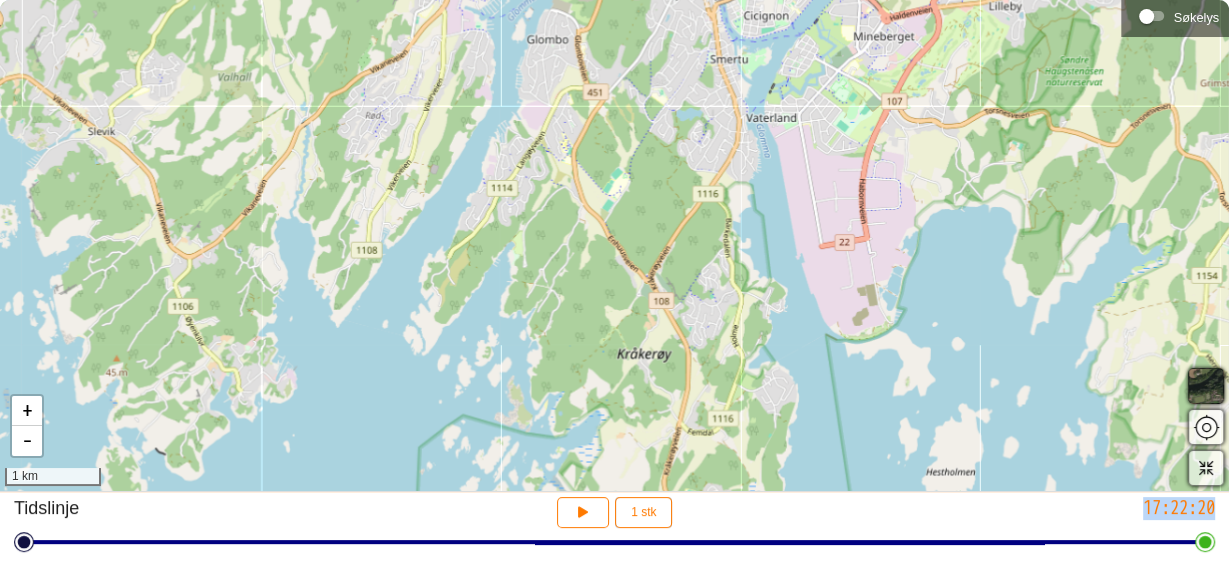 drag, startPoint x: 855, startPoint y: 278, endPoint x: 940, endPoint y: 593, distance: 326.26675 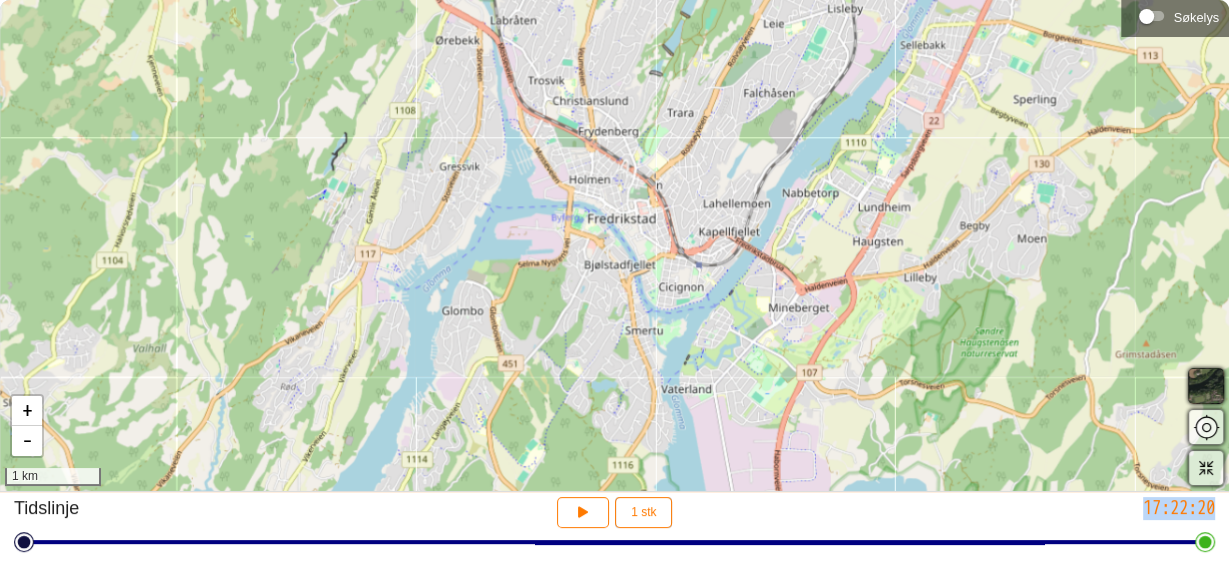 drag, startPoint x: 885, startPoint y: 323, endPoint x: 800, endPoint y: 593, distance: 283.0636 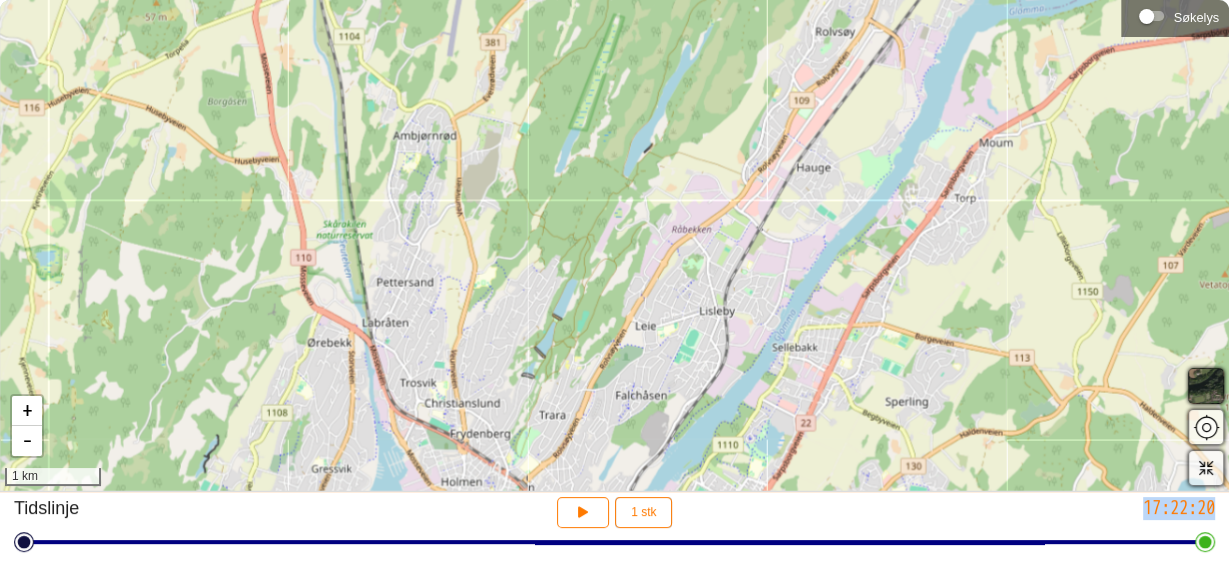 drag, startPoint x: 882, startPoint y: 181, endPoint x: 754, endPoint y: 477, distance: 322.4903 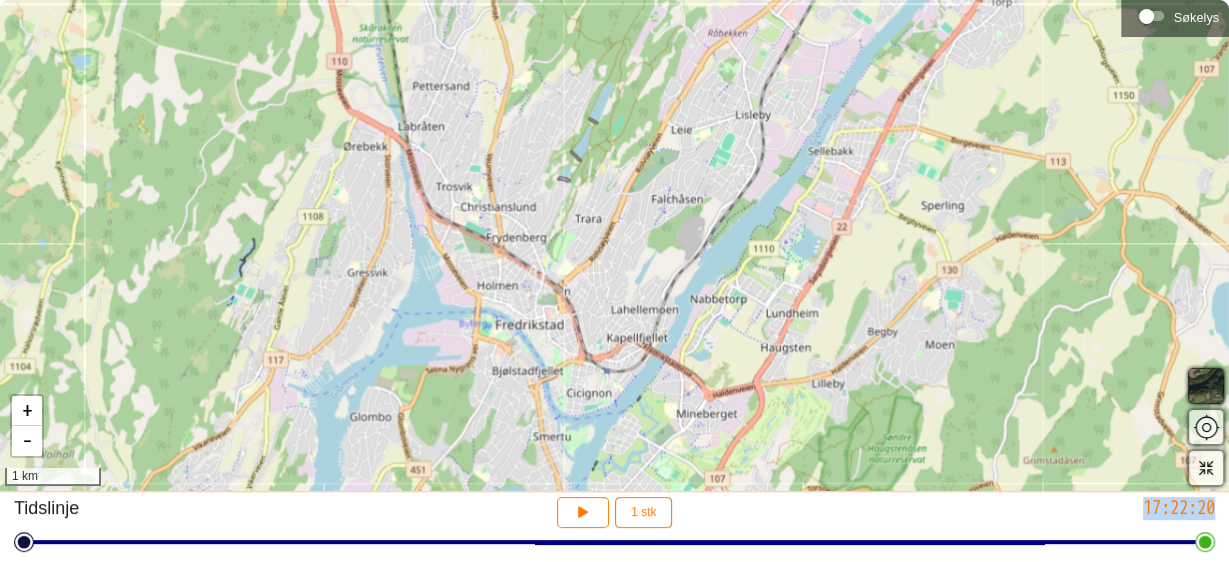 drag, startPoint x: 922, startPoint y: 171, endPoint x: 958, endPoint y: -29, distance: 203.21417 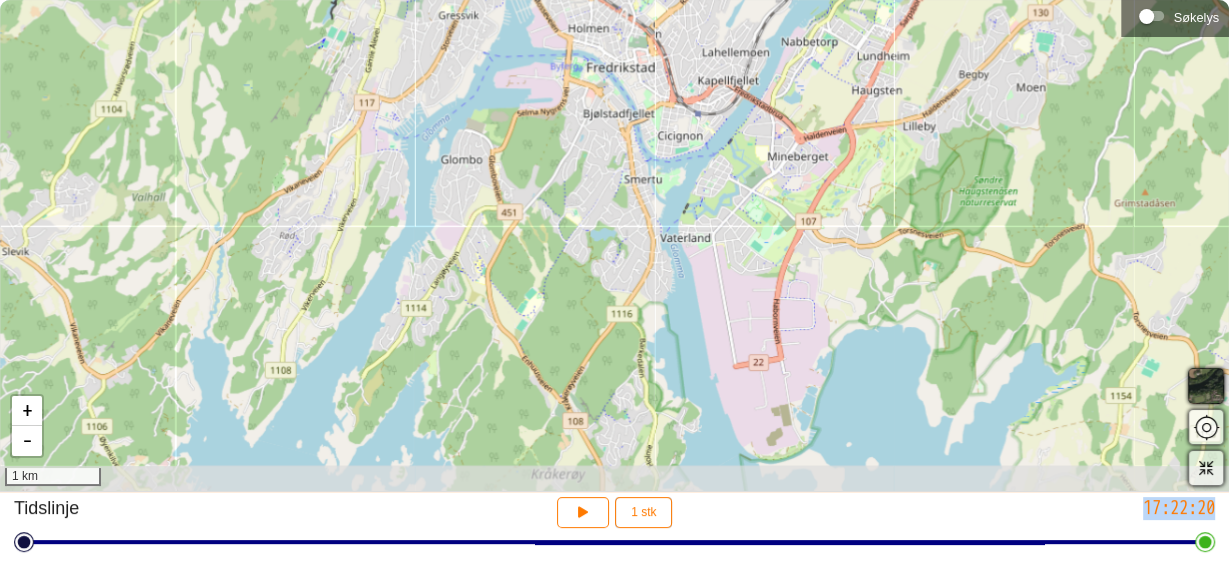drag, startPoint x: 792, startPoint y: 304, endPoint x: 883, endPoint y: 47, distance: 272.63528 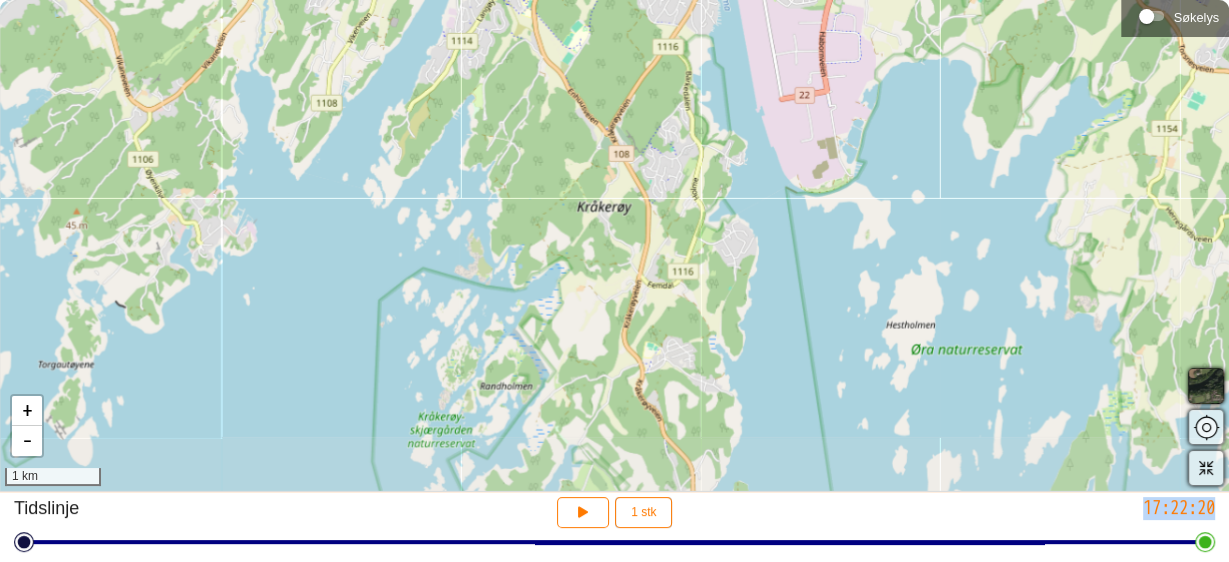 drag, startPoint x: 789, startPoint y: 312, endPoint x: 835, endPoint y: 46, distance: 269.94815 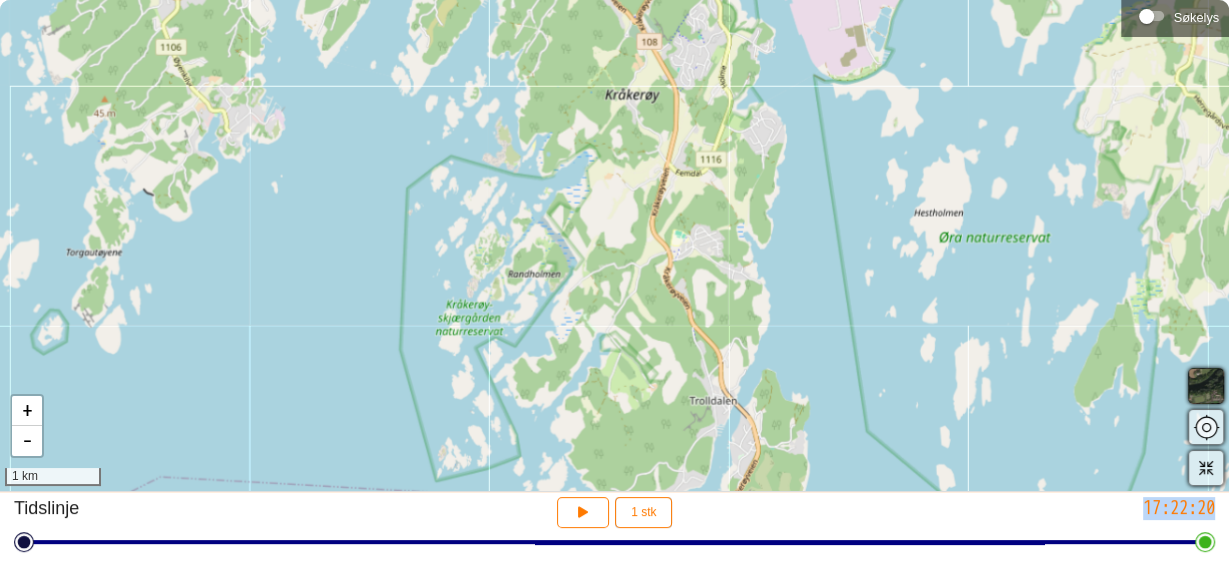 drag, startPoint x: 797, startPoint y: 197, endPoint x: 825, endPoint y: 86, distance: 114.47707 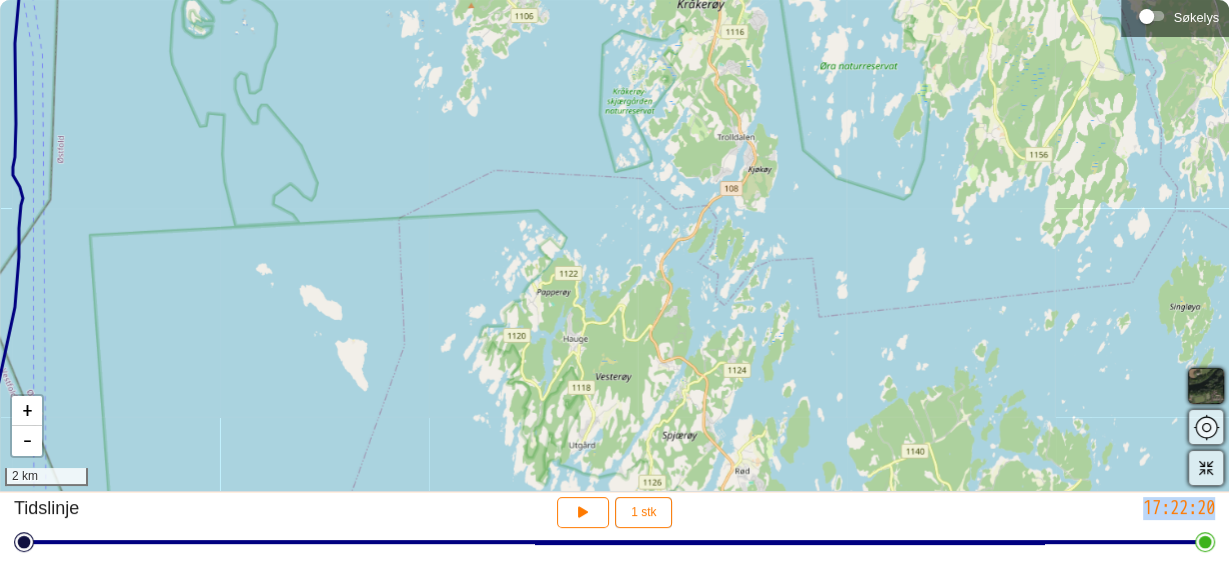 drag, startPoint x: 781, startPoint y: 287, endPoint x: 749, endPoint y: 132, distance: 158.26875 